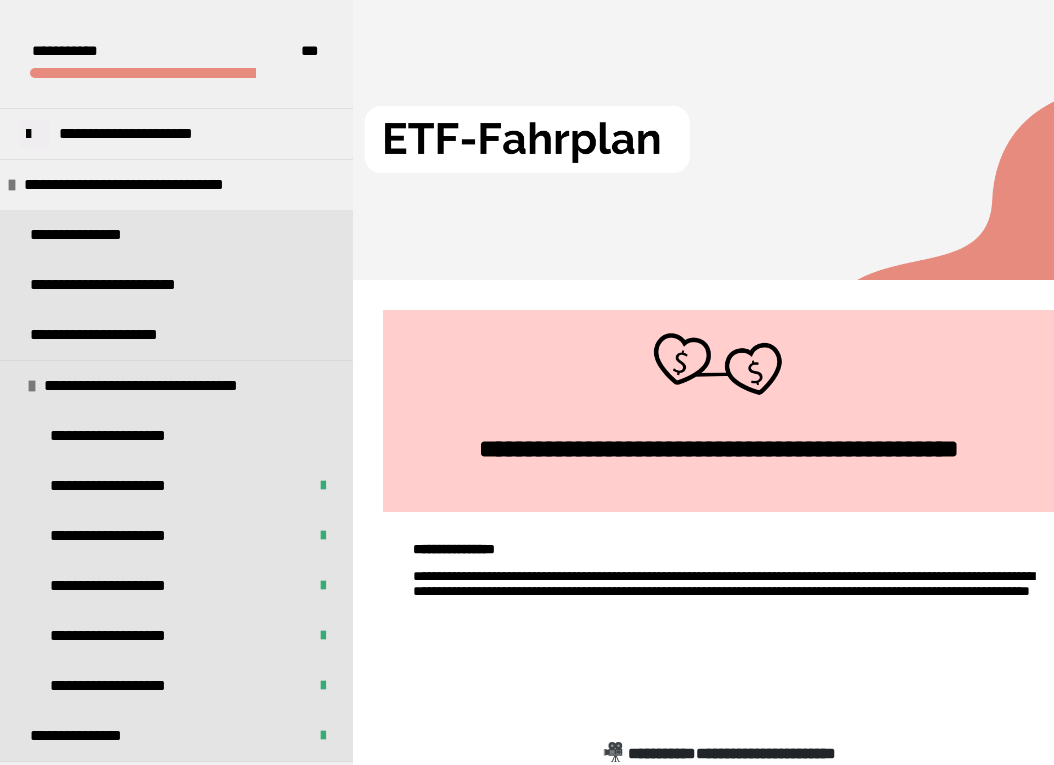scroll, scrollTop: 414, scrollLeft: 0, axis: vertical 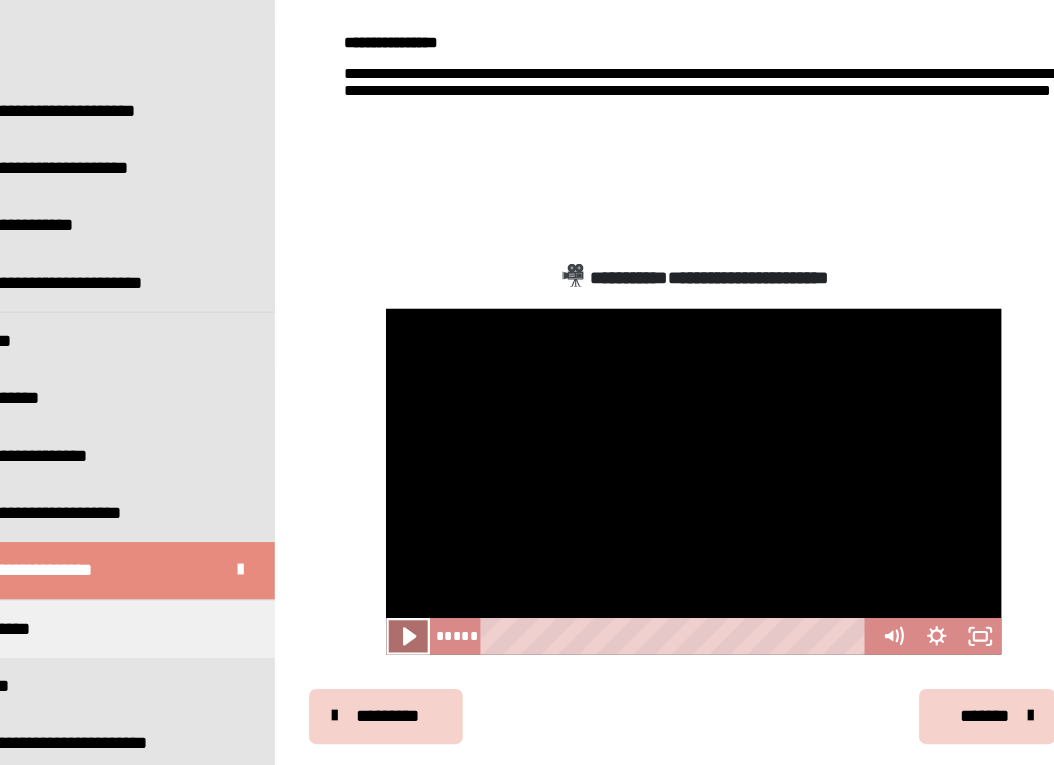click 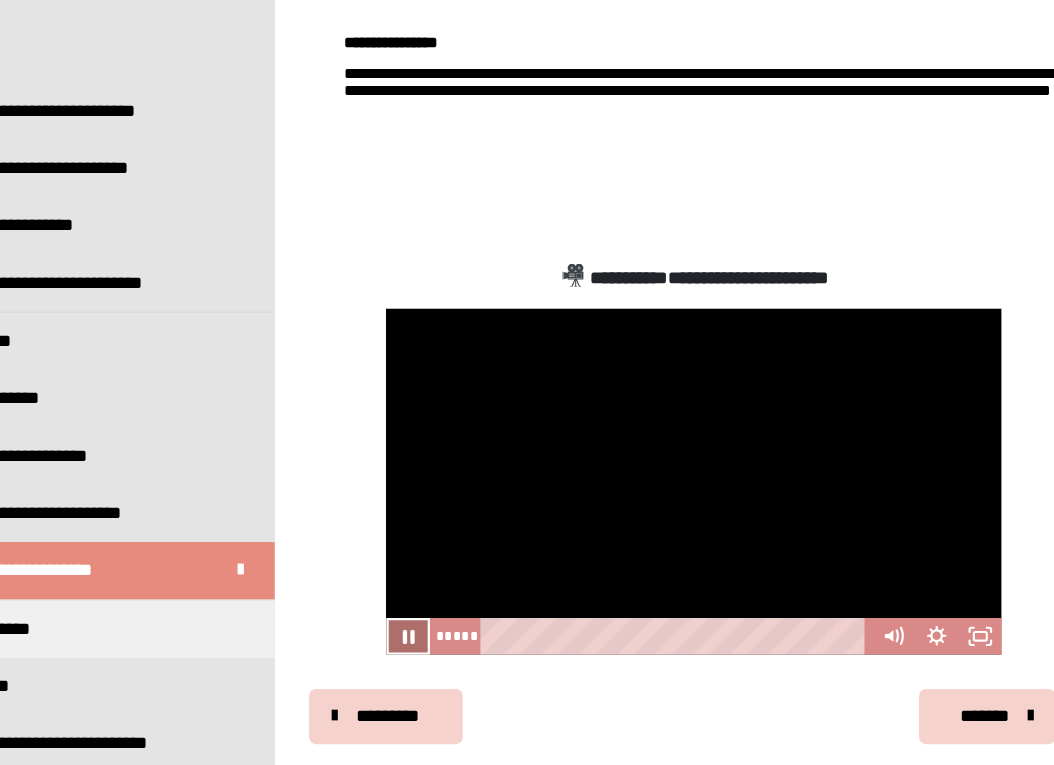 click 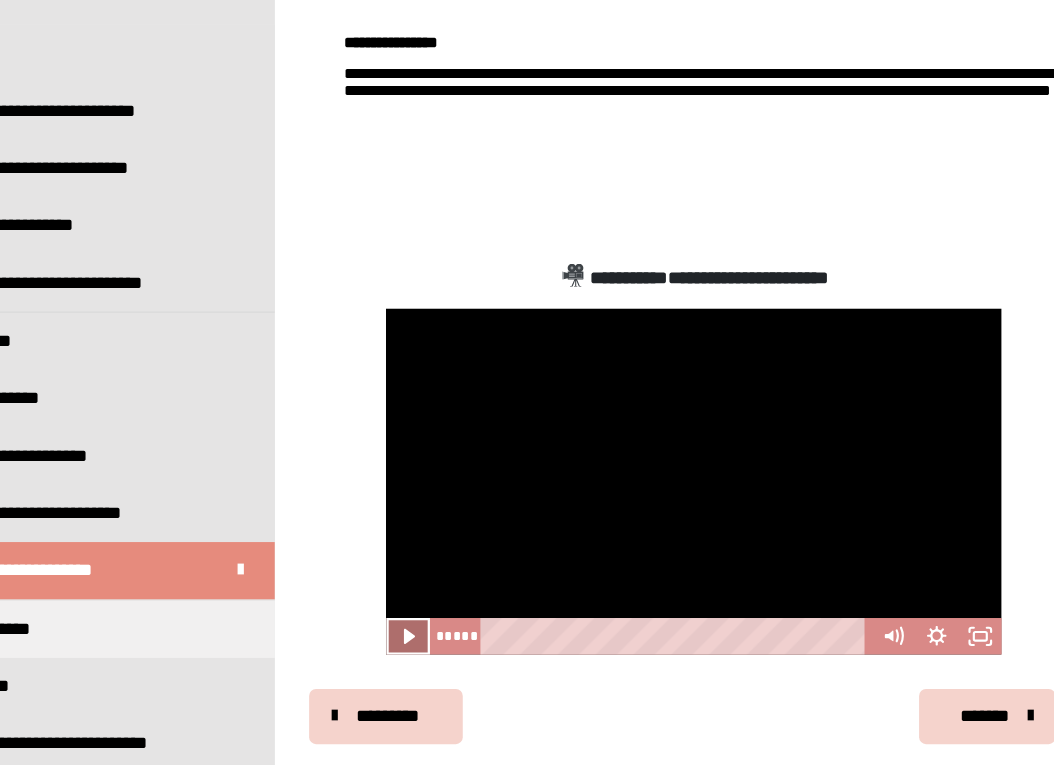click 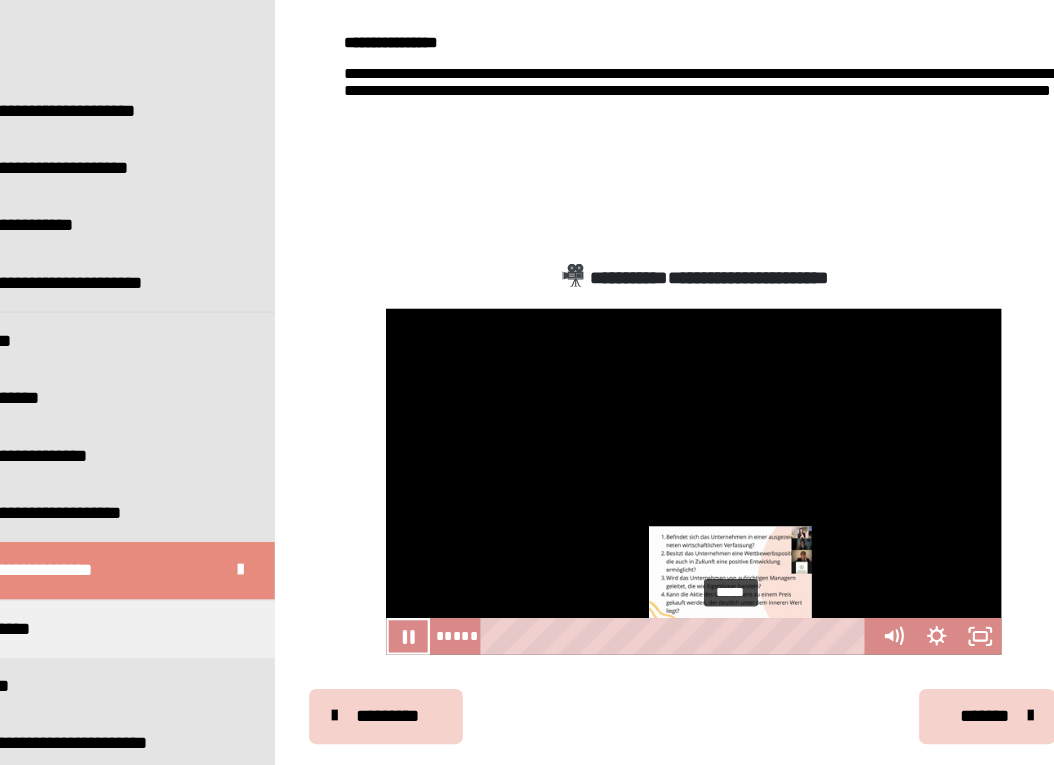 click at bounding box center (759, 653) 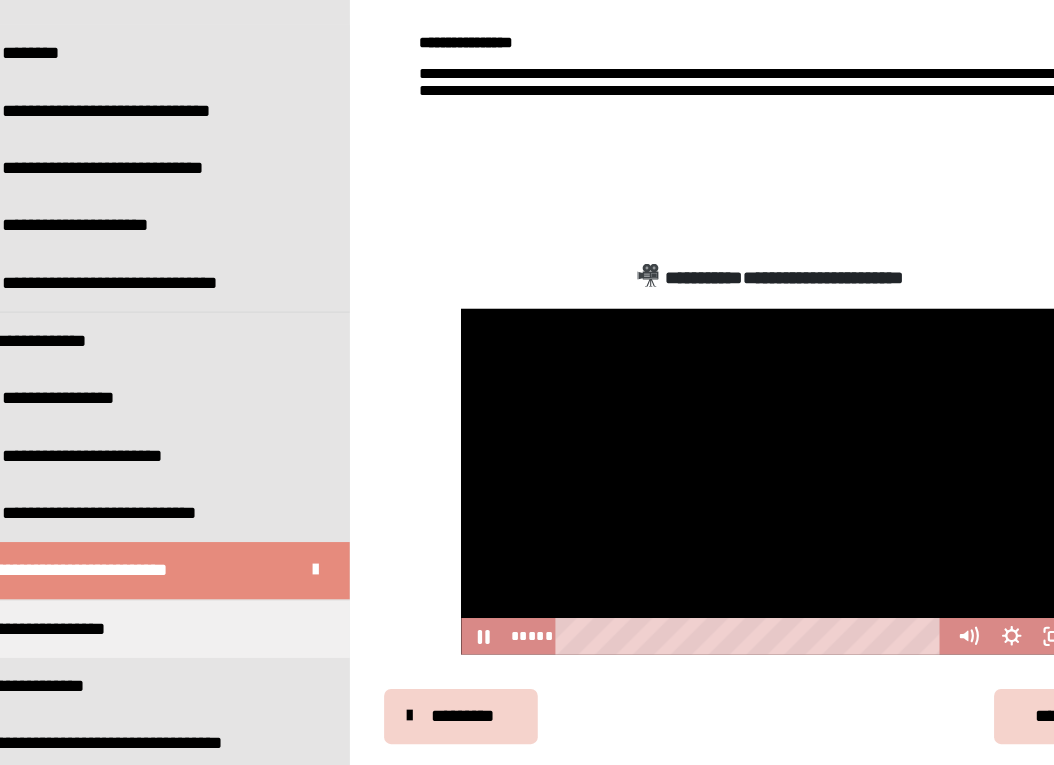 scroll, scrollTop: 451, scrollLeft: 0, axis: vertical 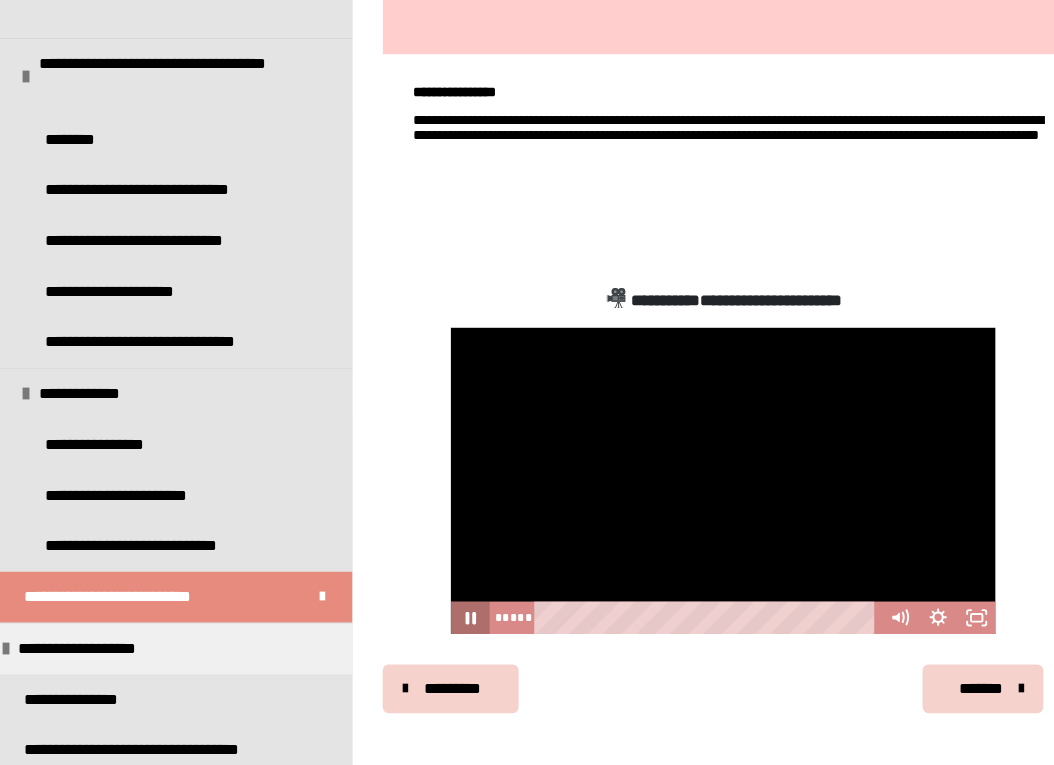 click 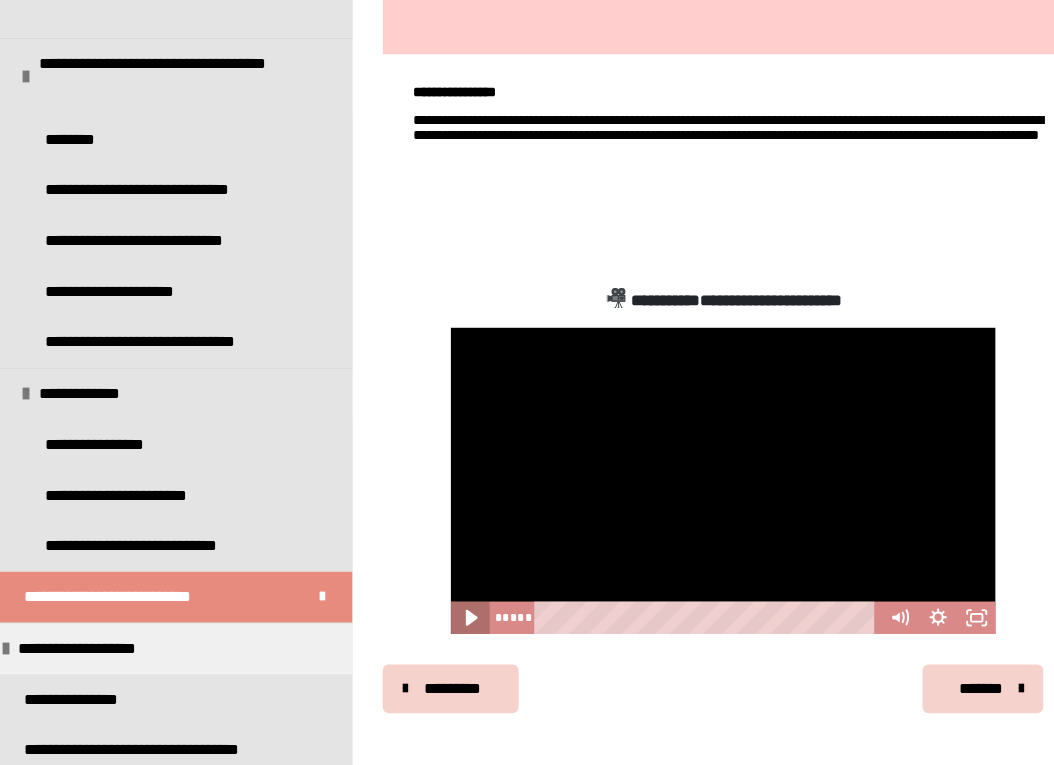 click 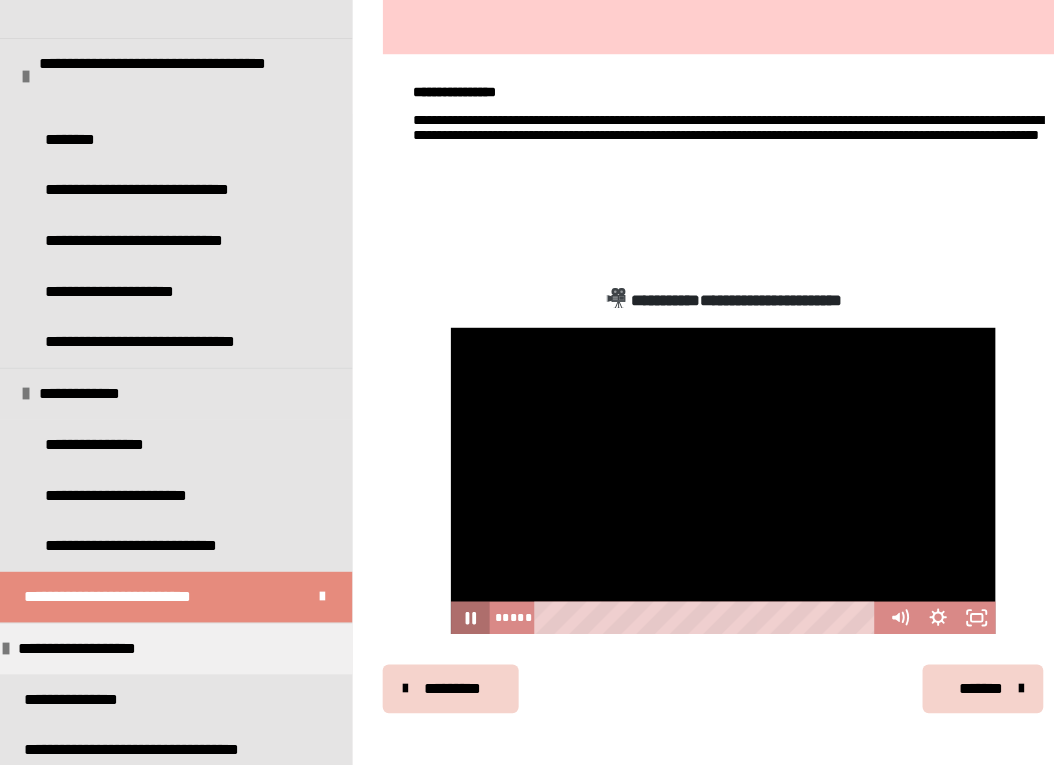 click 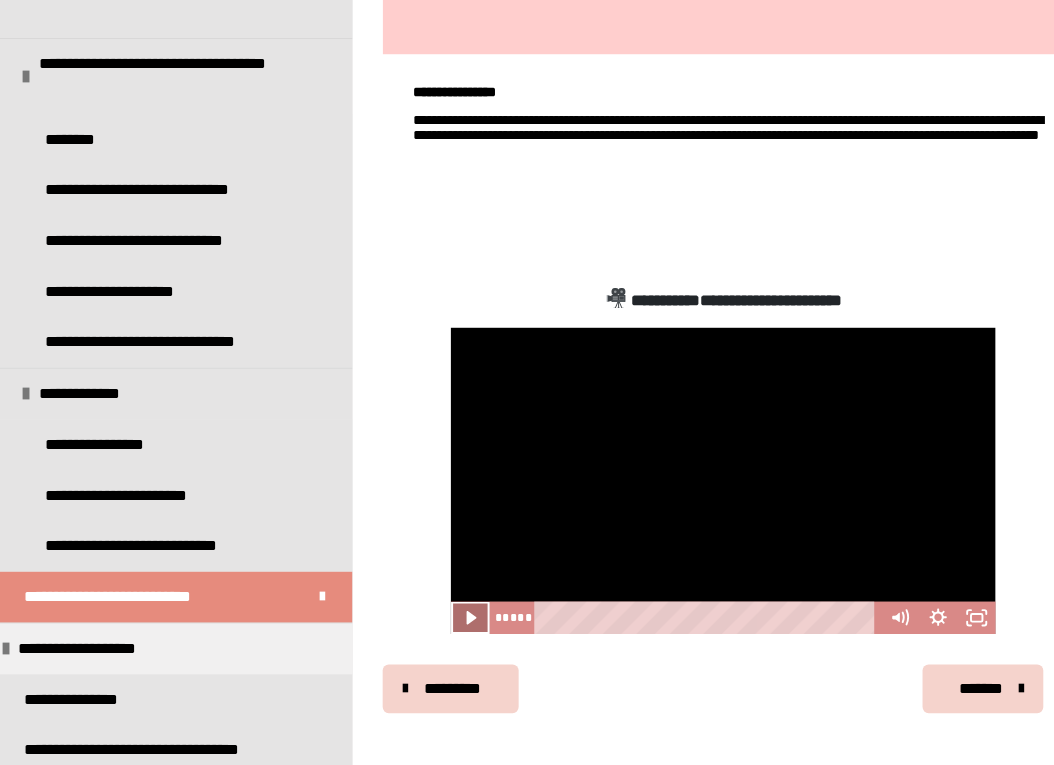click 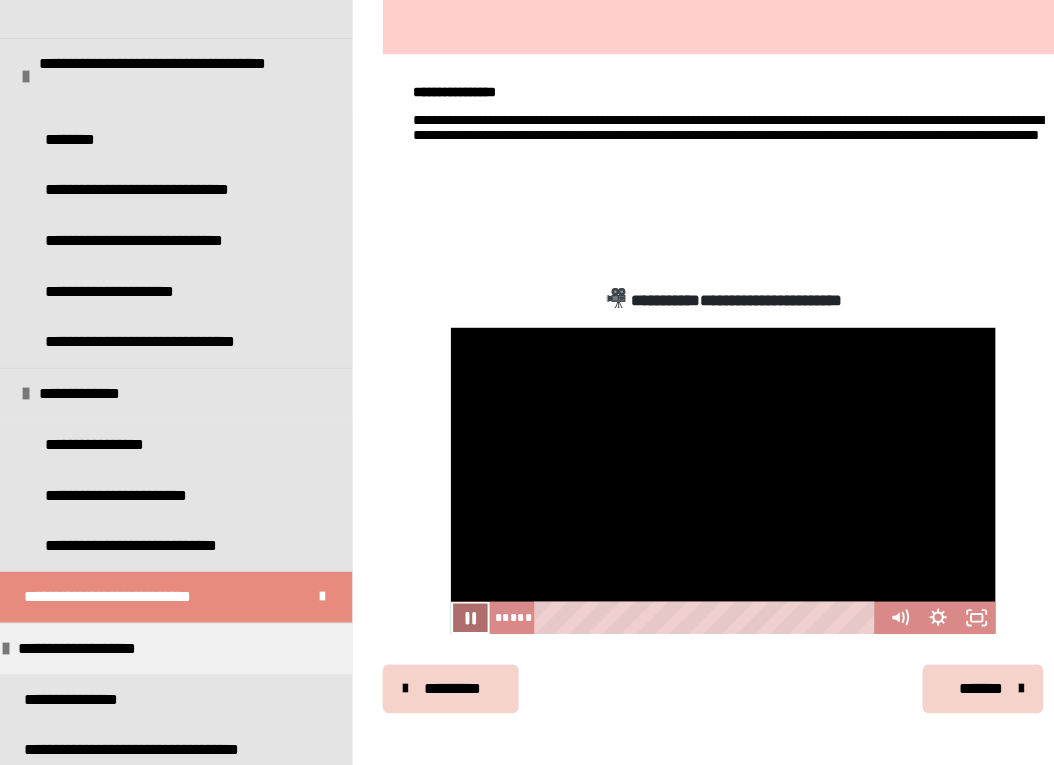 click 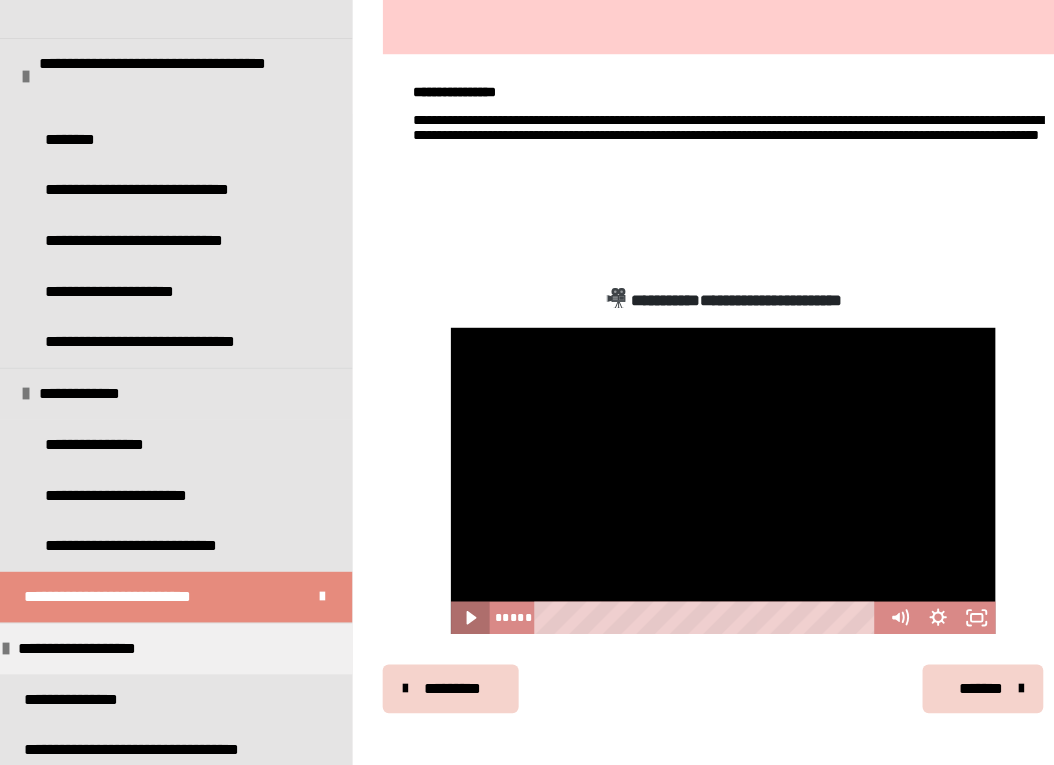 click 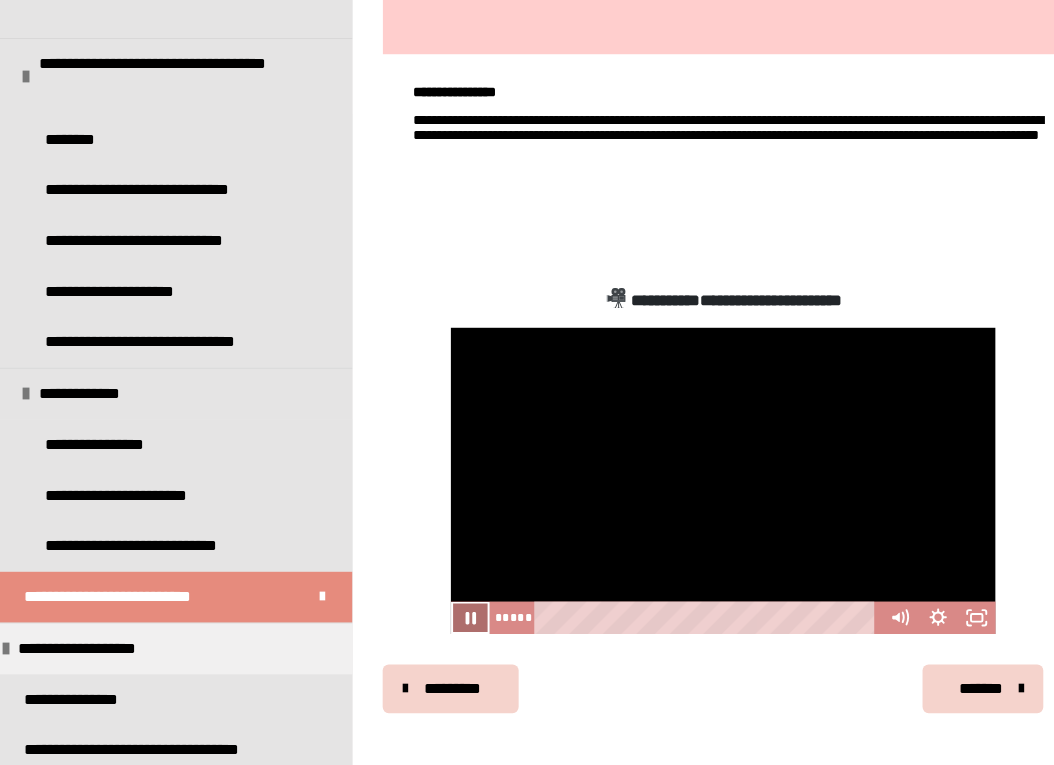 type 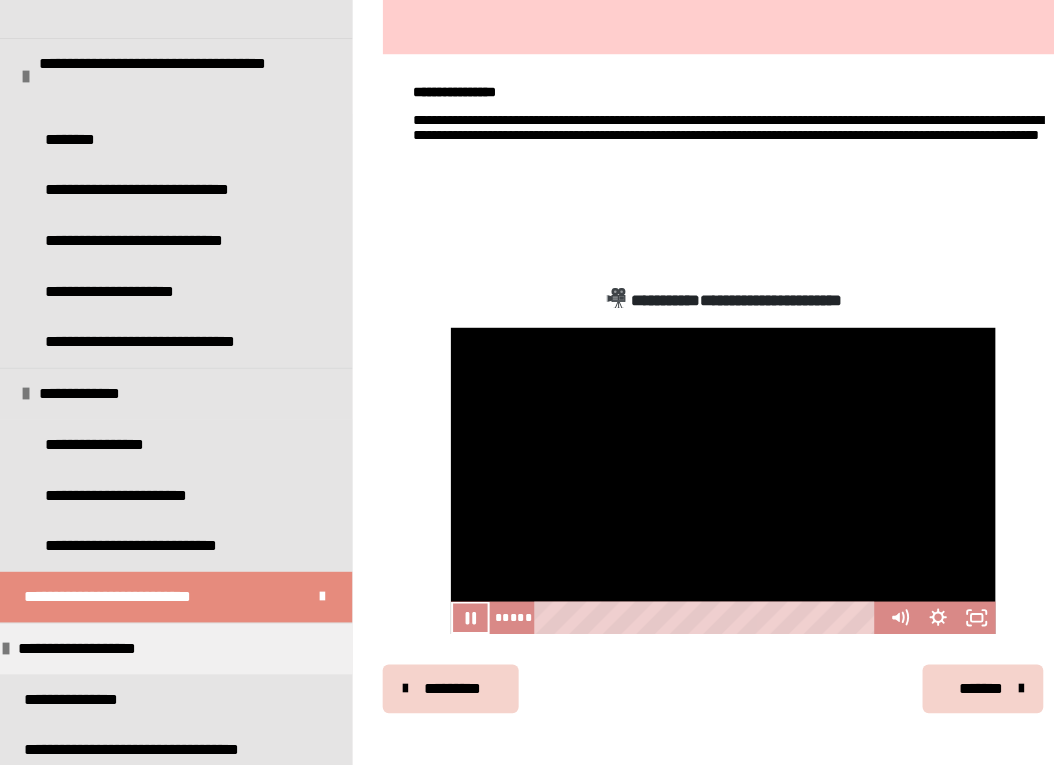 scroll, scrollTop: 491, scrollLeft: 0, axis: vertical 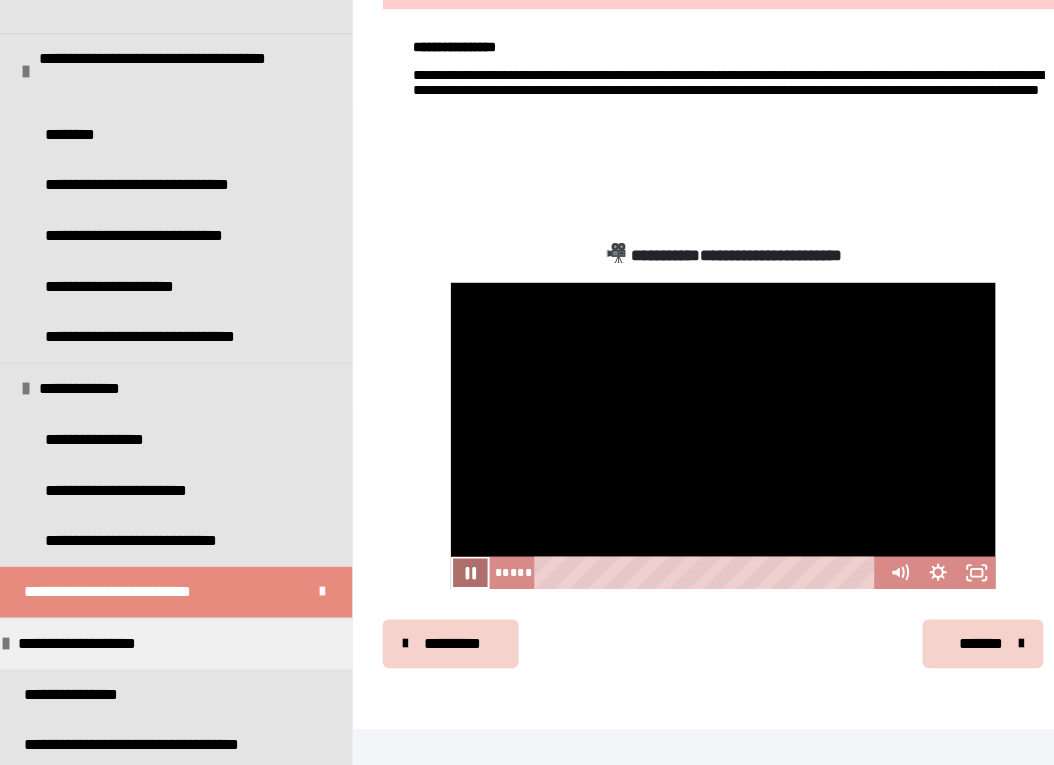 click 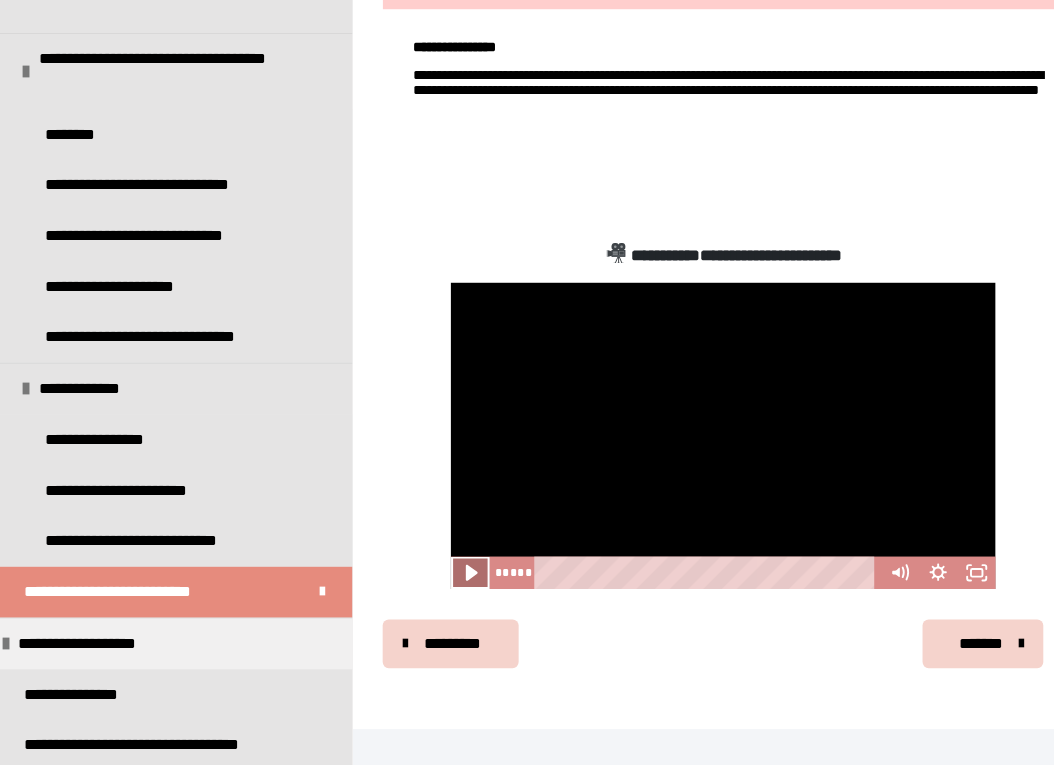 click 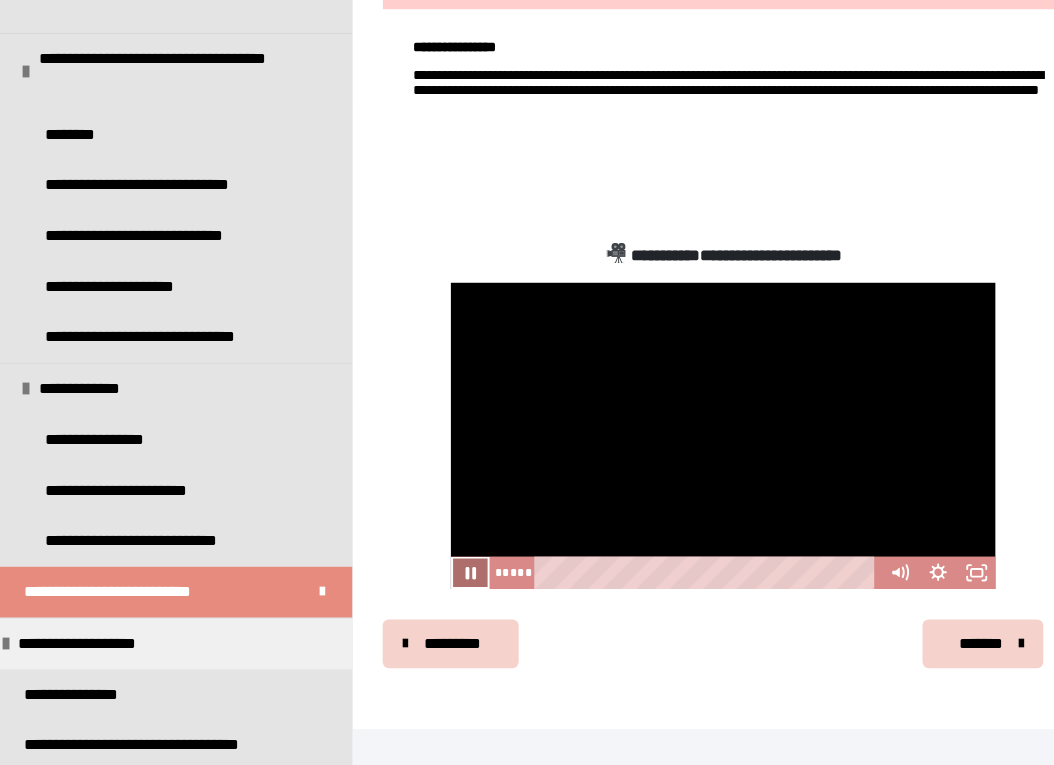 click 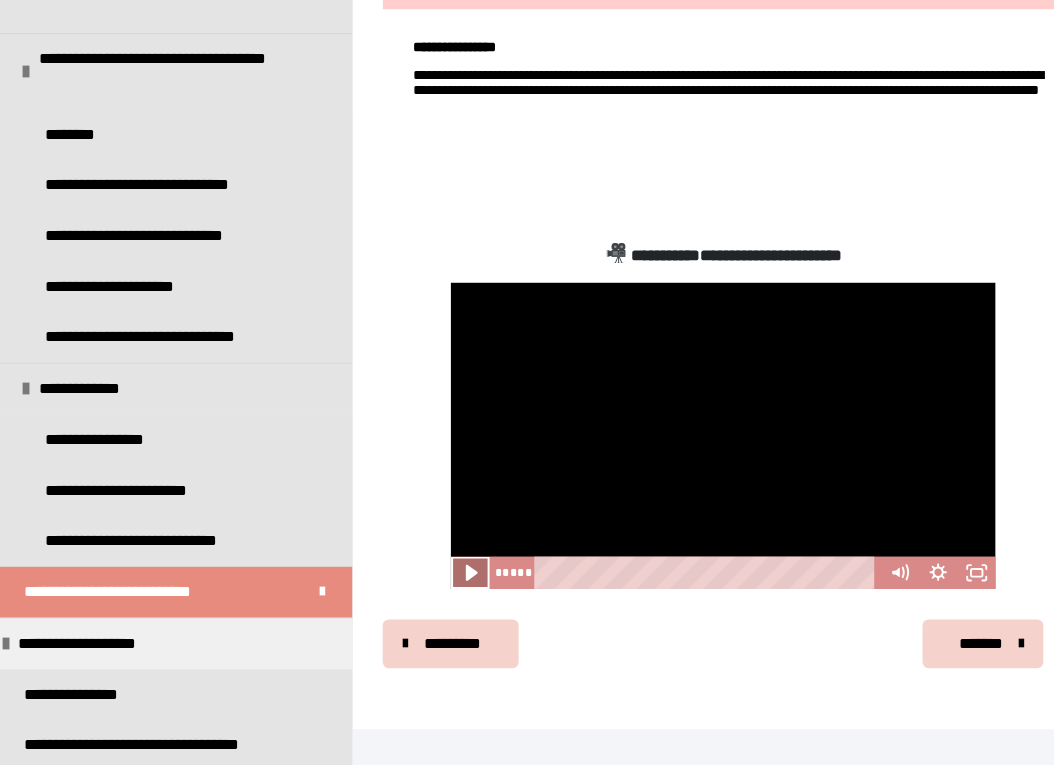 click 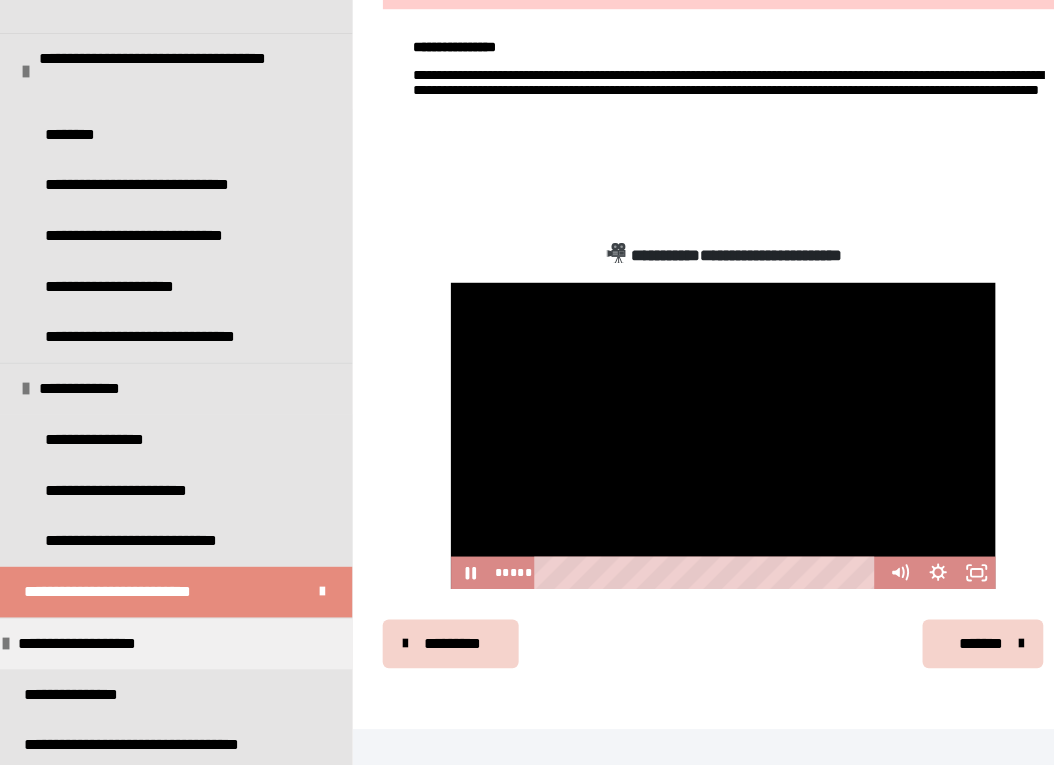 click on "********* ******** *******" at bounding box center (718, 646) 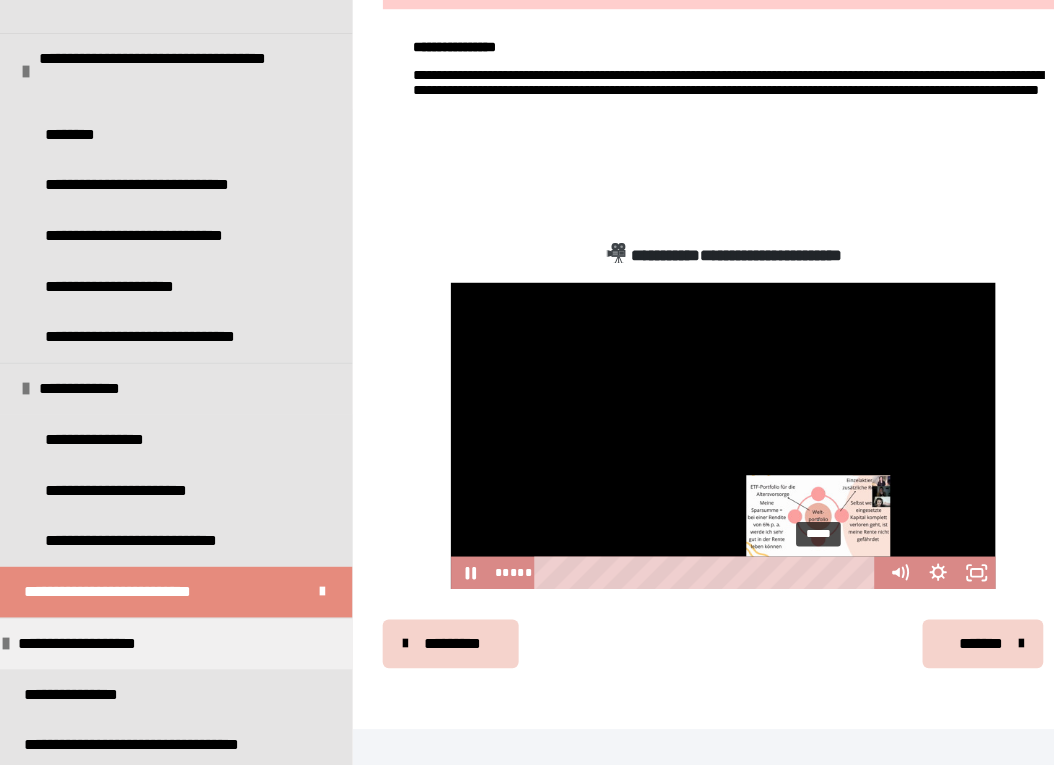 click at bounding box center (822, 576) 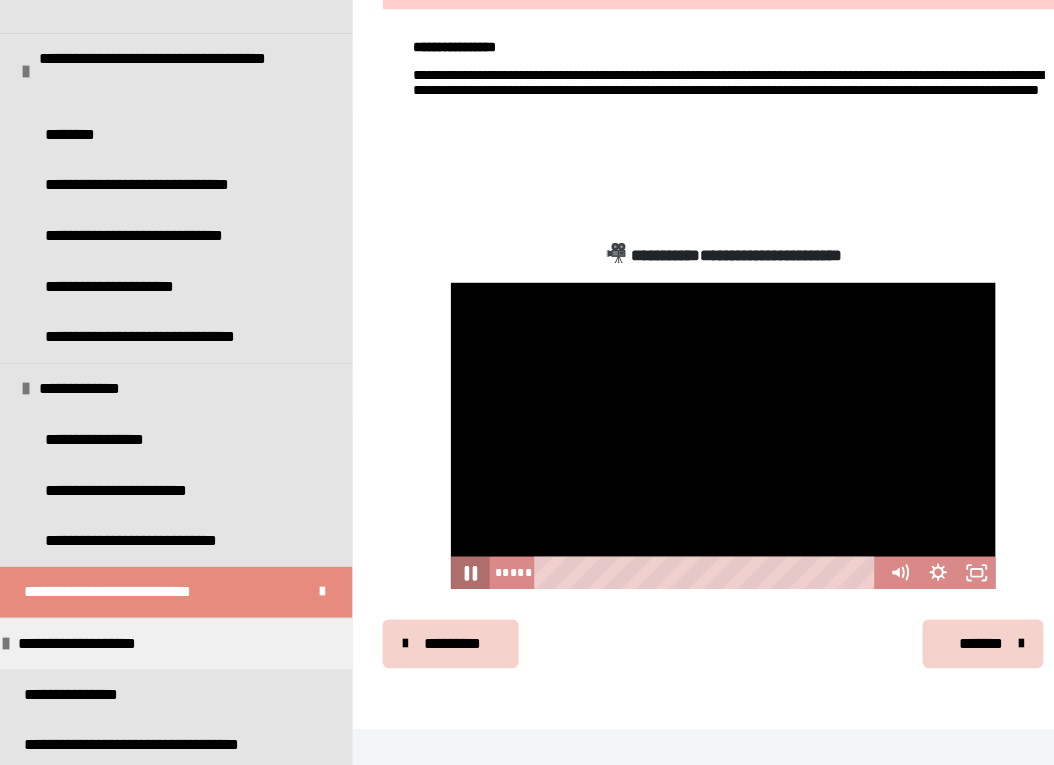 click 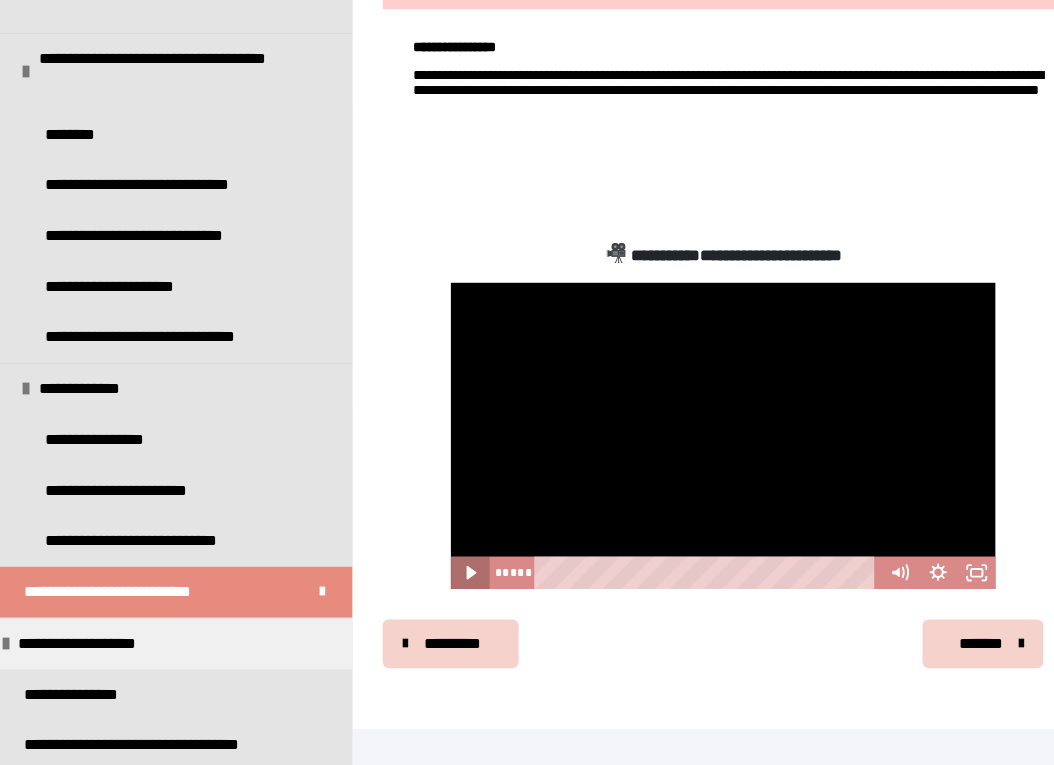 click 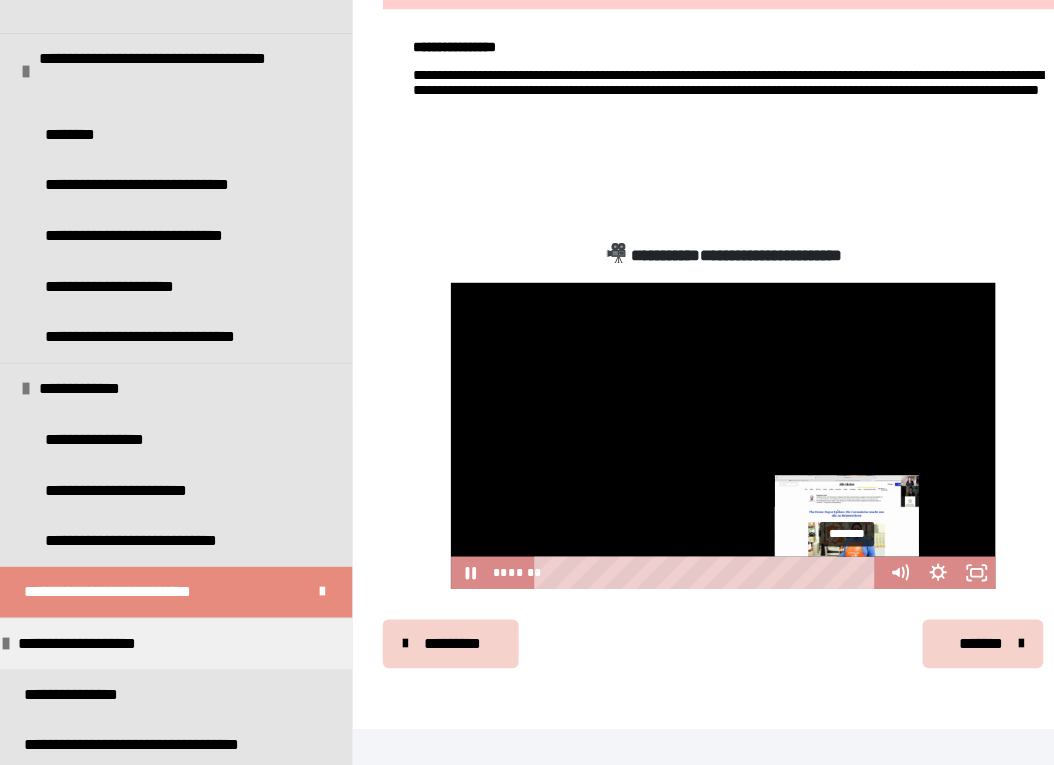 click on "*******" at bounding box center (704, 576) 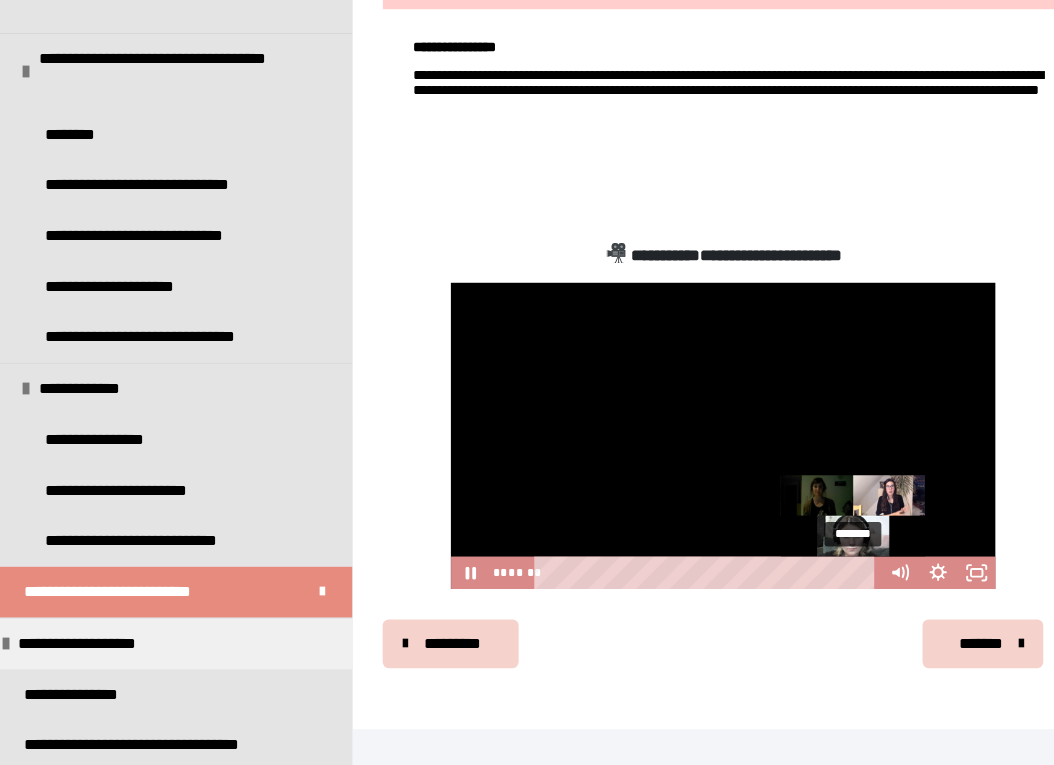 click on "*******" at bounding box center [704, 576] 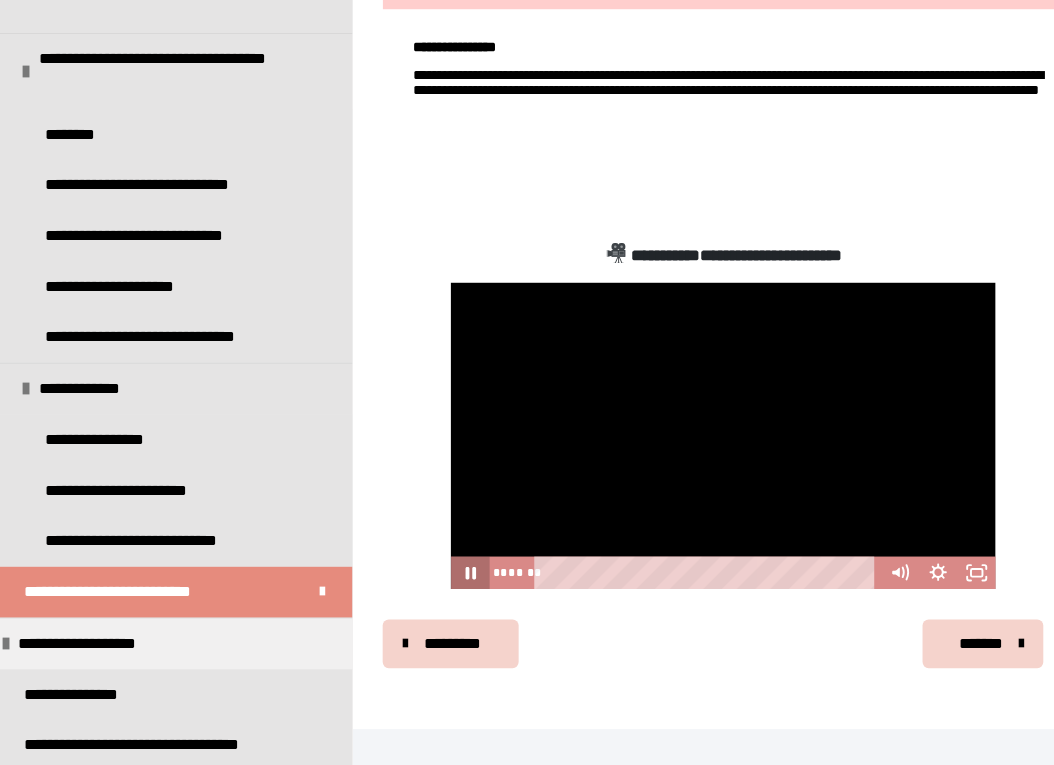 click 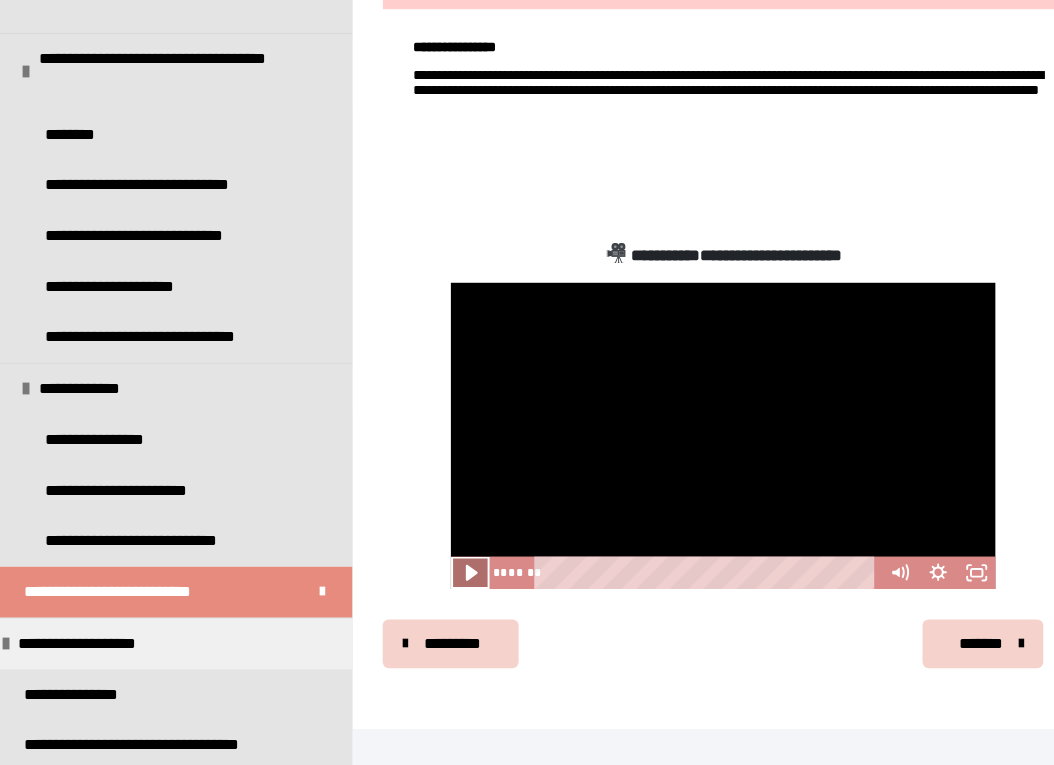 click 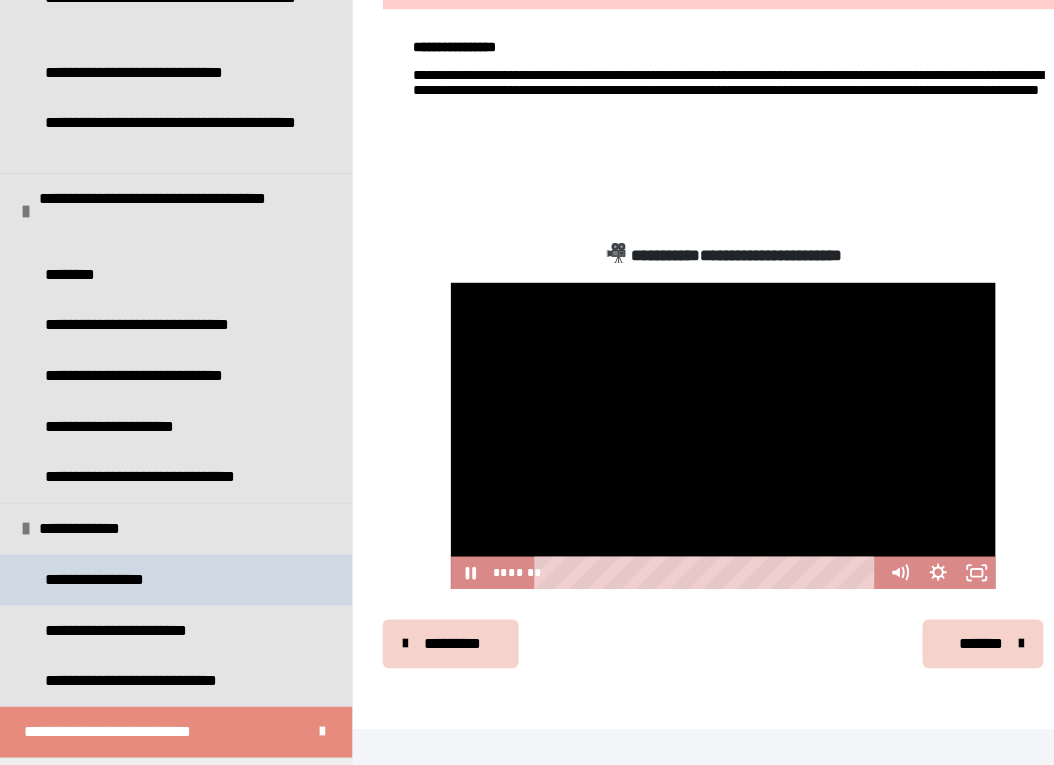 scroll, scrollTop: 2119, scrollLeft: 0, axis: vertical 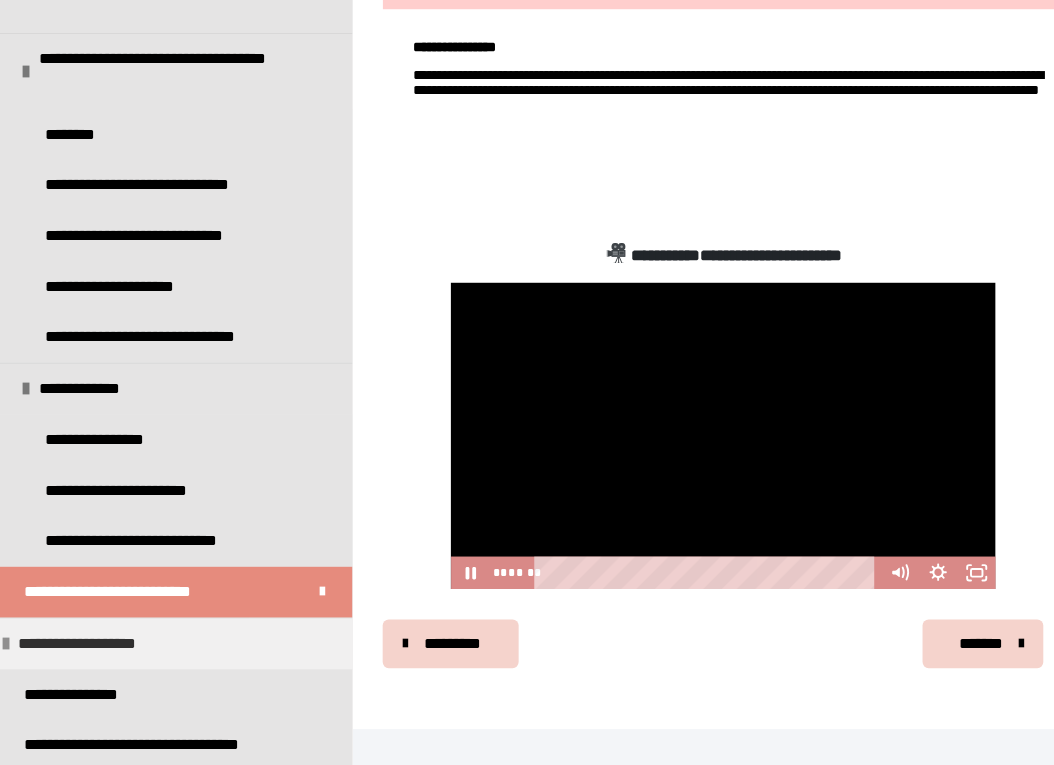 click at bounding box center (12, 646) 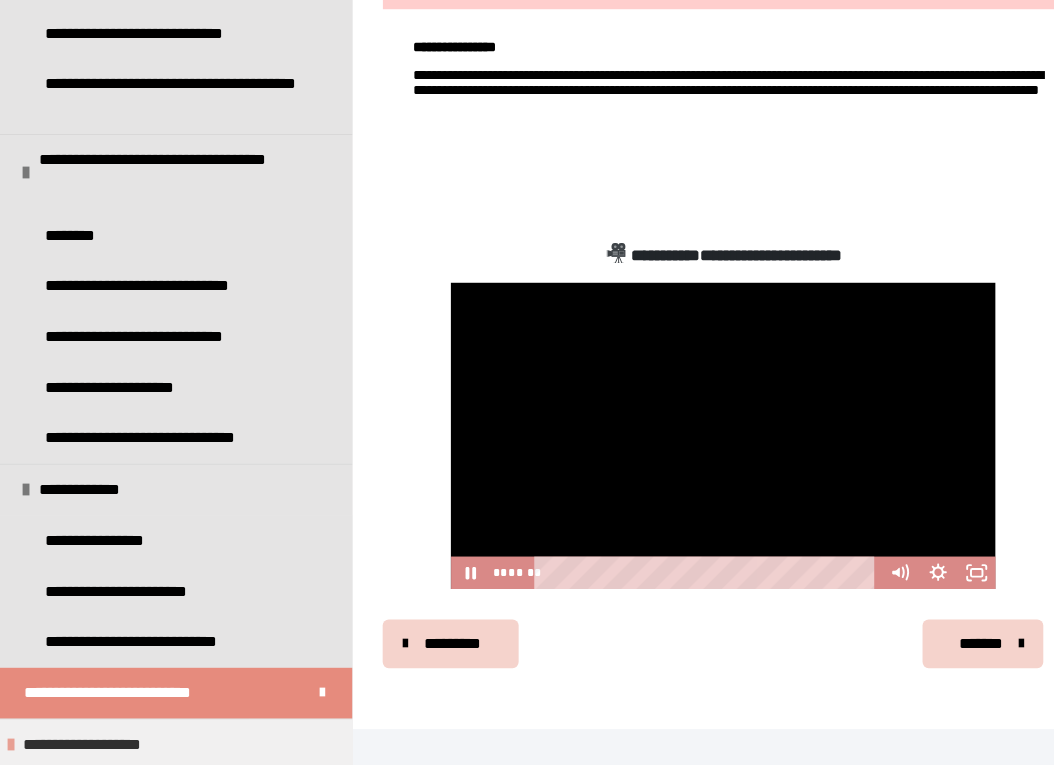 scroll, scrollTop: 2020, scrollLeft: 0, axis: vertical 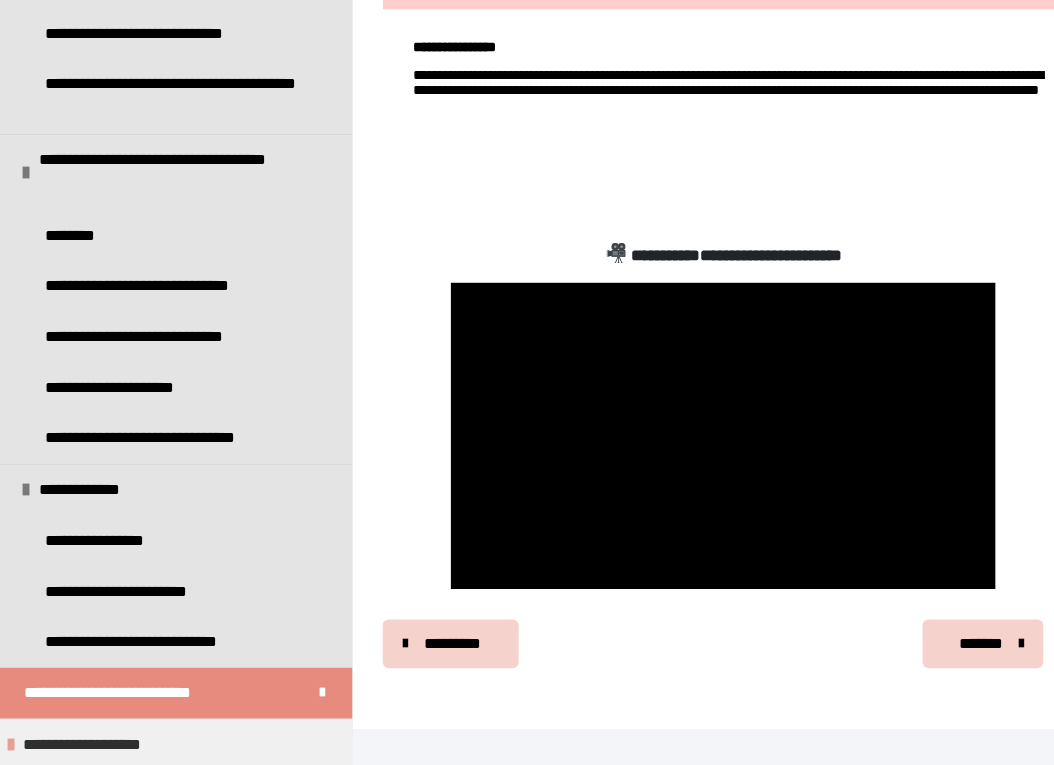 click on "**********" at bounding box center [176, 744] 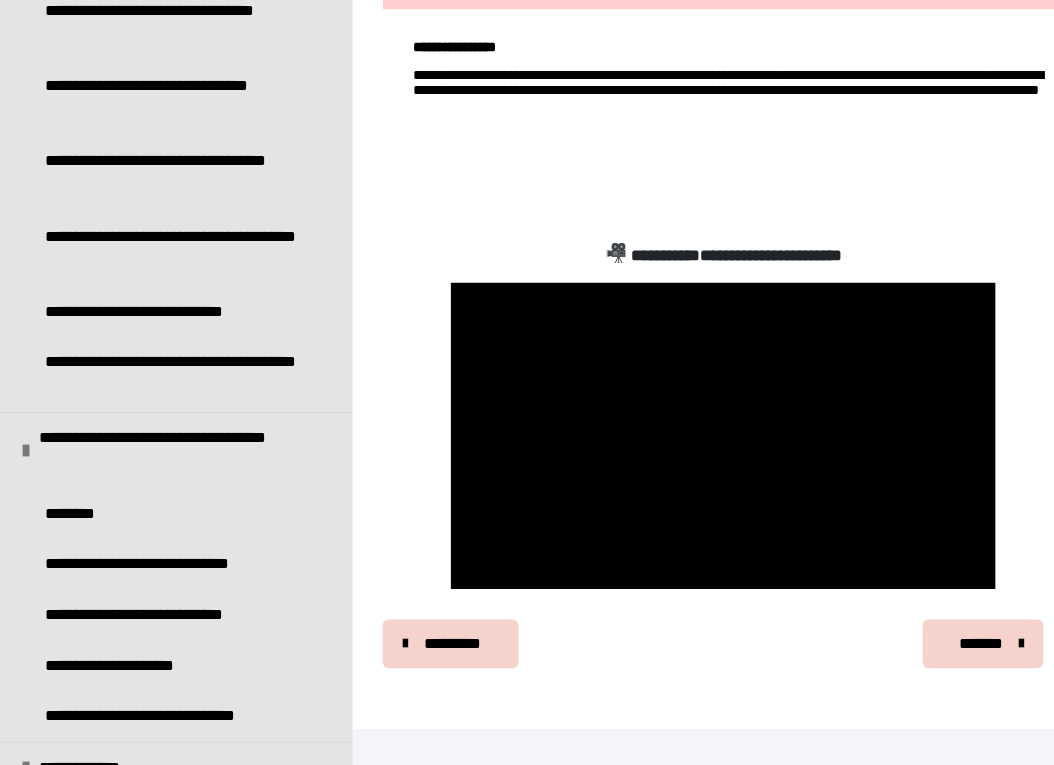 scroll, scrollTop: 2119, scrollLeft: 0, axis: vertical 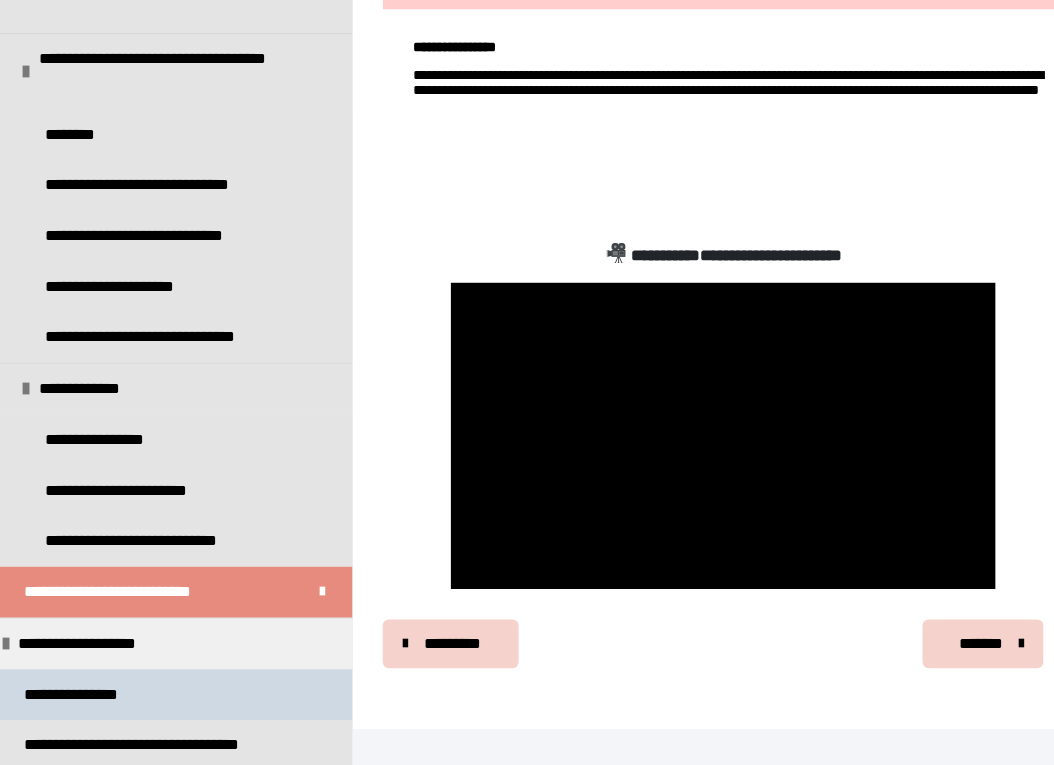 click on "**********" at bounding box center (82, 696) 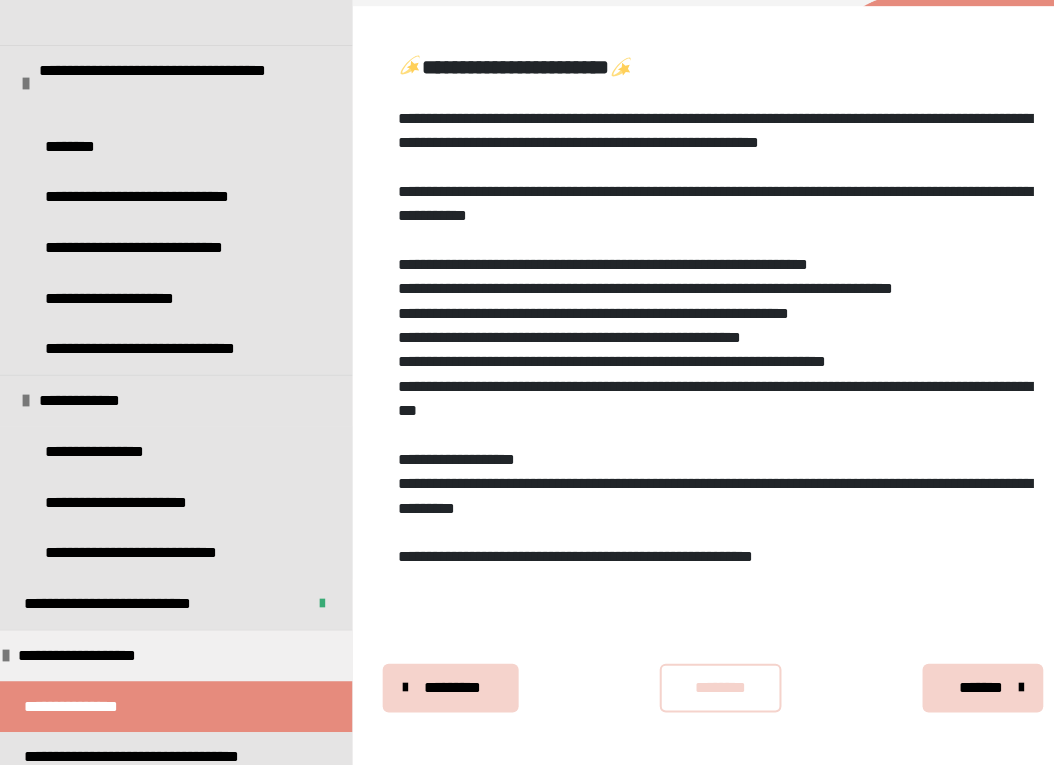 scroll, scrollTop: 273, scrollLeft: 0, axis: vertical 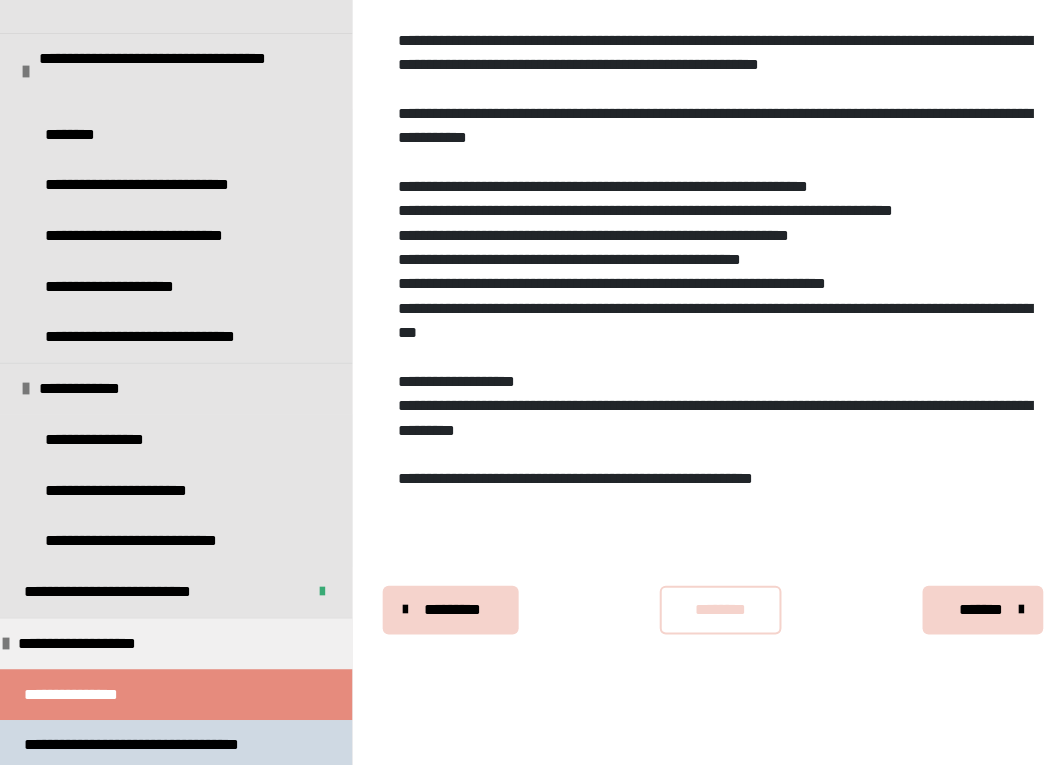 click on "**********" at bounding box center (163, 746) 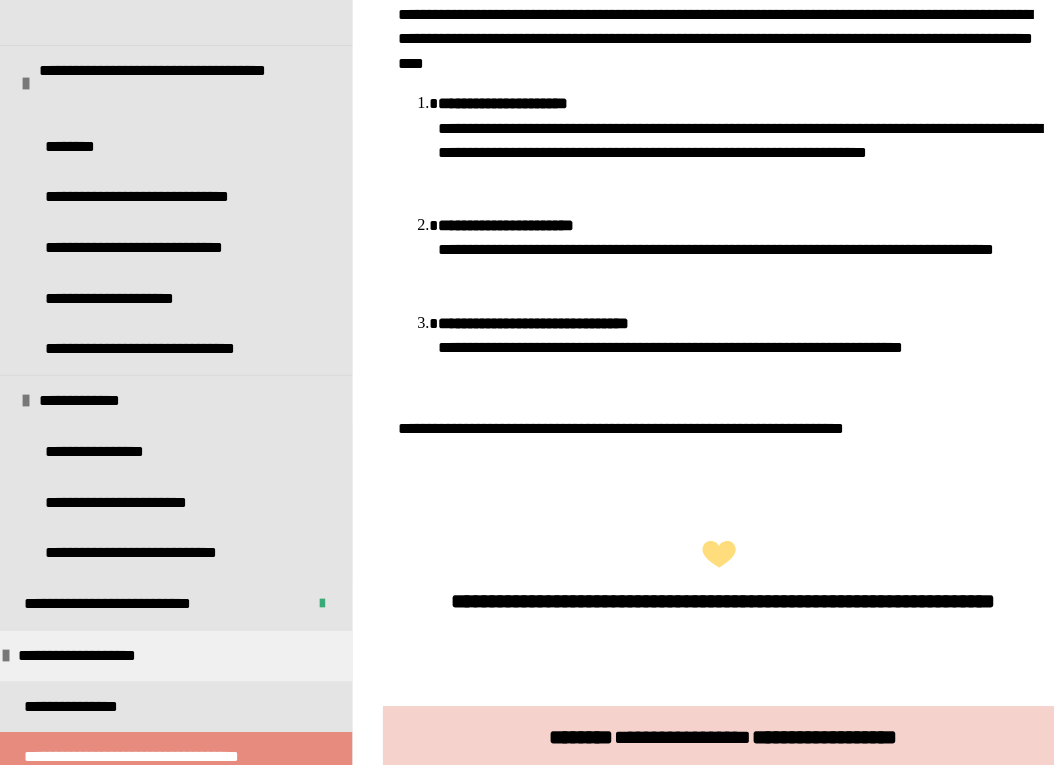 scroll, scrollTop: 1318, scrollLeft: 0, axis: vertical 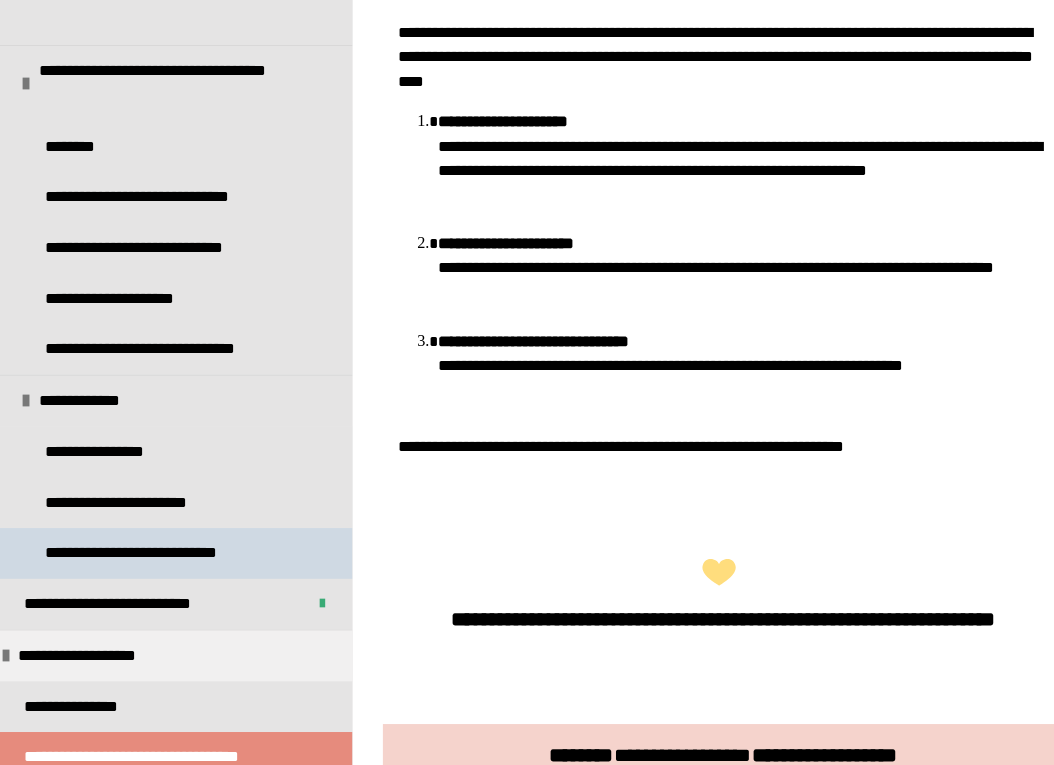 click on "**********" at bounding box center (155, 545) 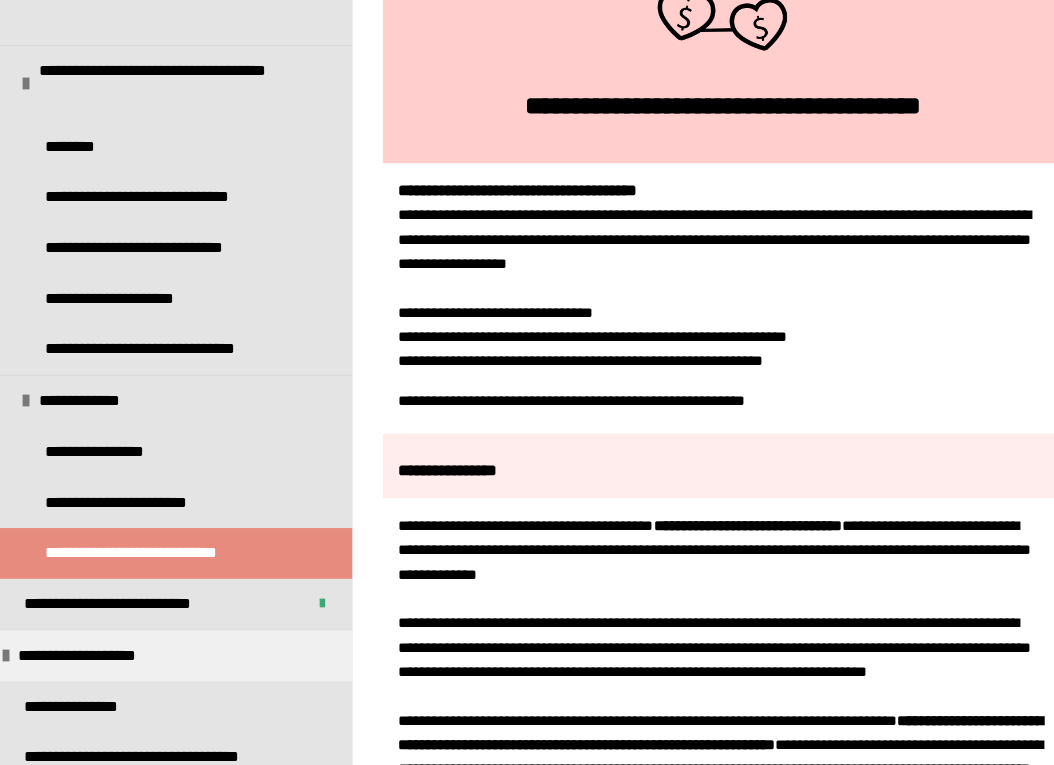 scroll, scrollTop: 341, scrollLeft: 0, axis: vertical 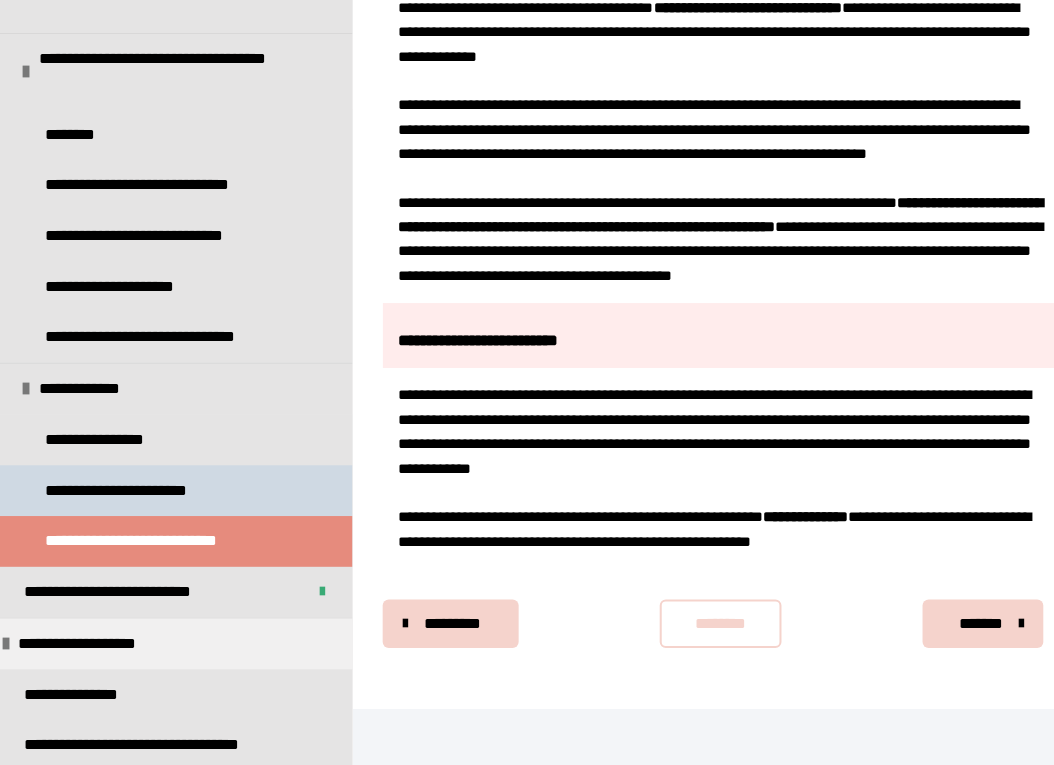 click on "**********" at bounding box center (138, 495) 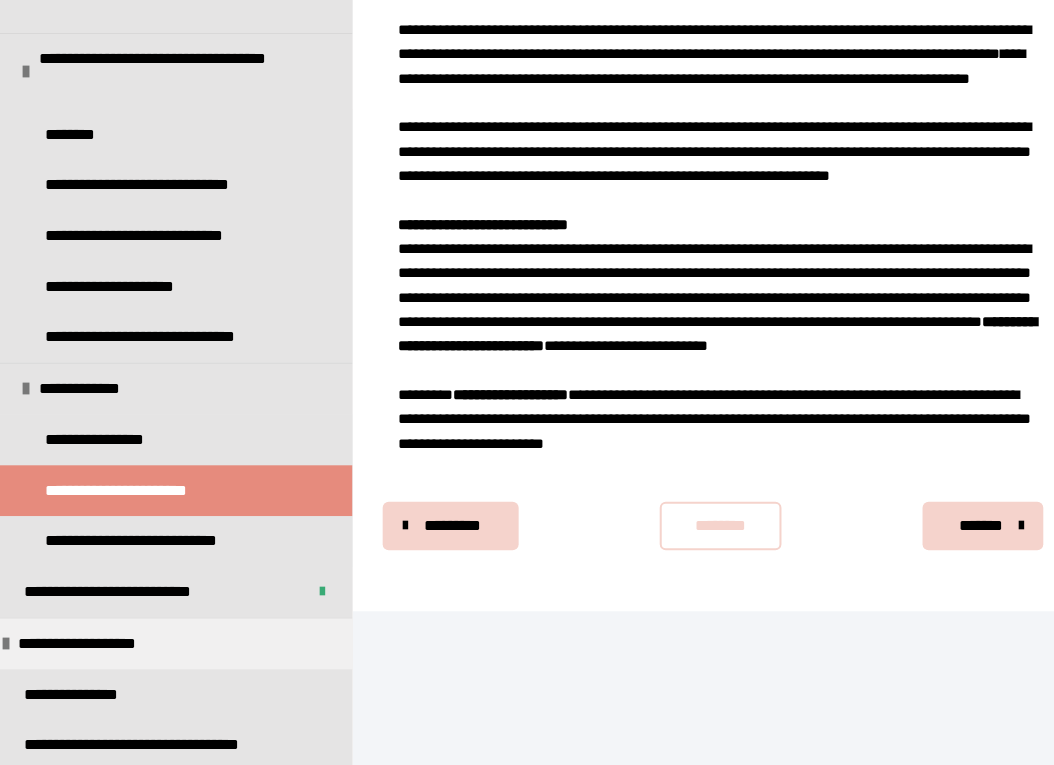 scroll, scrollTop: 1644, scrollLeft: 0, axis: vertical 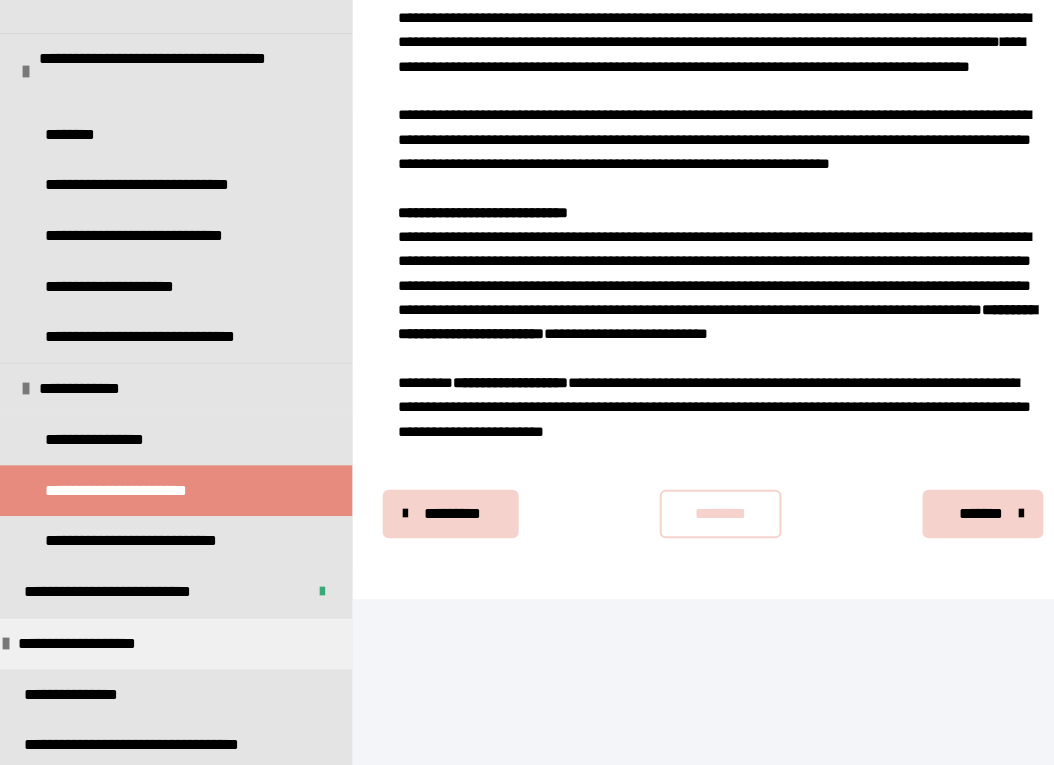 click on "********" at bounding box center [716, 518] 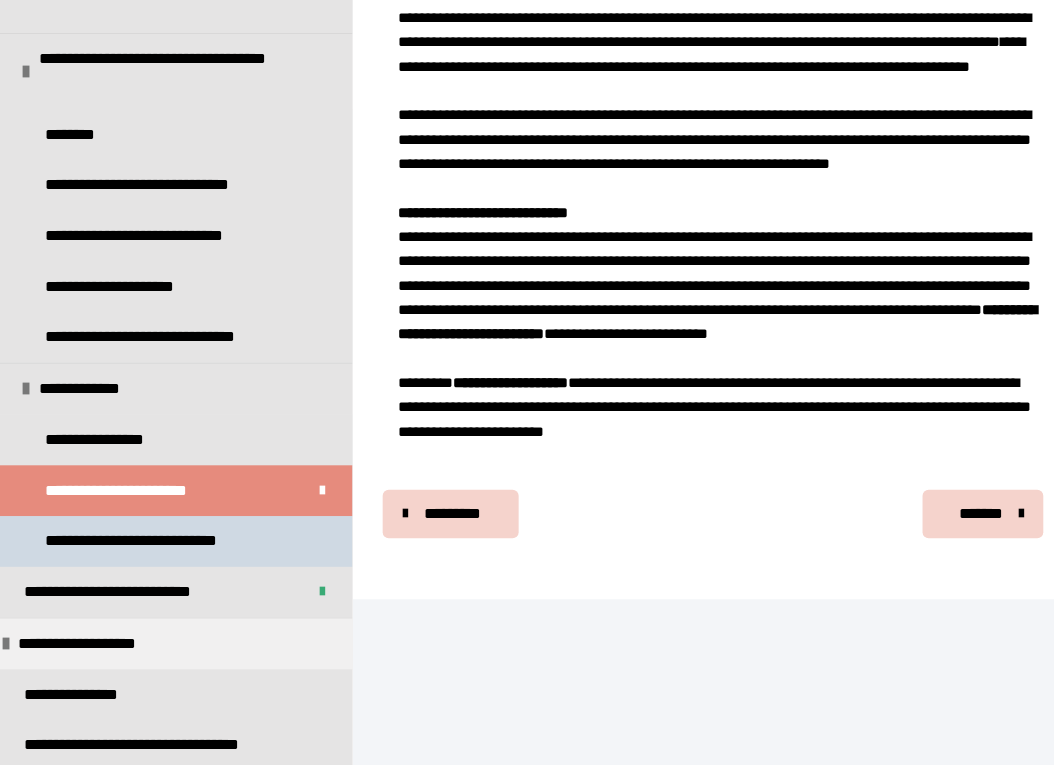 click on "**********" at bounding box center [155, 545] 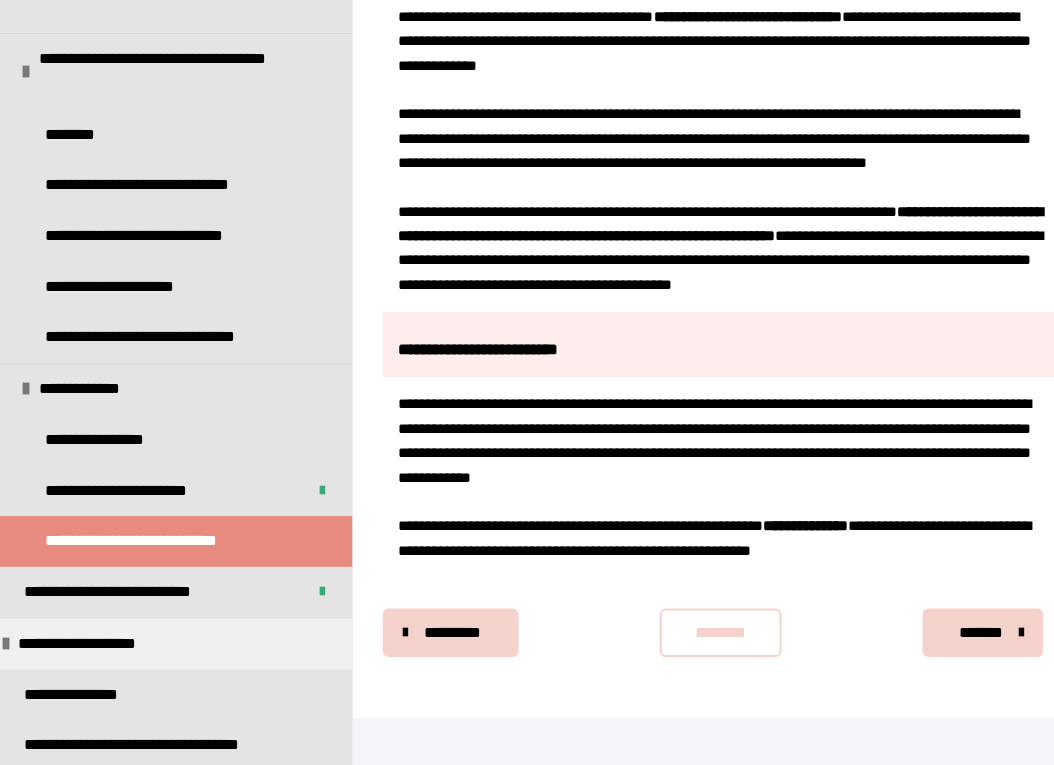scroll, scrollTop: 844, scrollLeft: 0, axis: vertical 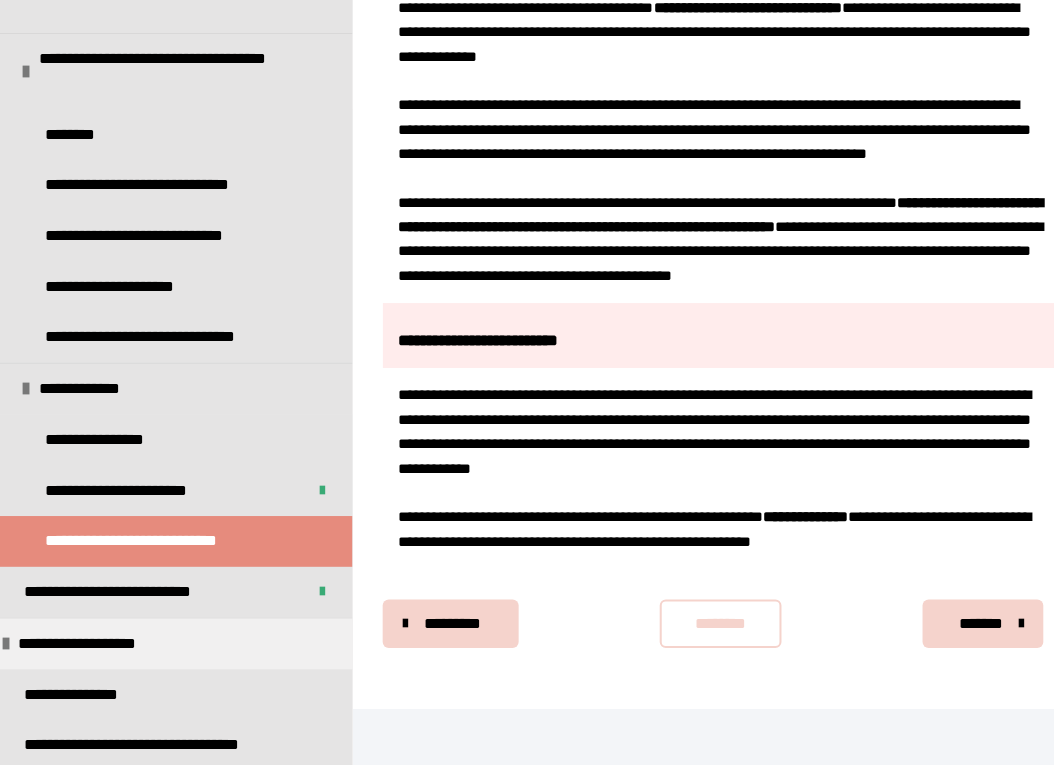 click on "********" at bounding box center [716, 626] 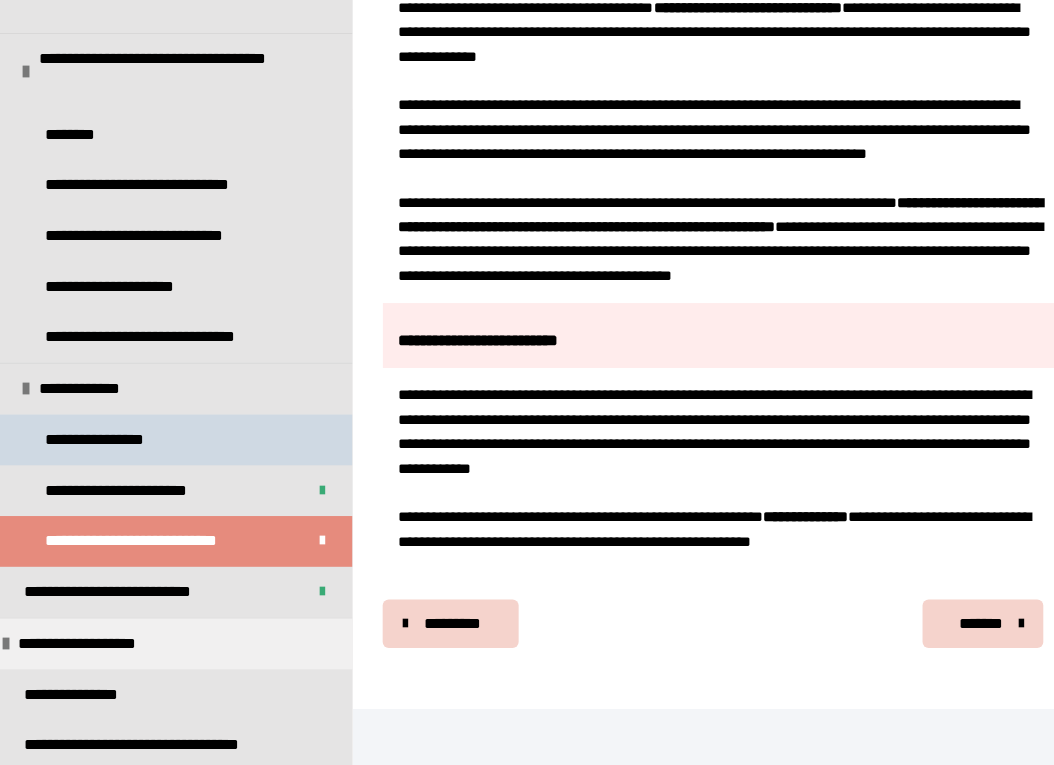 click on "**********" at bounding box center (112, 445) 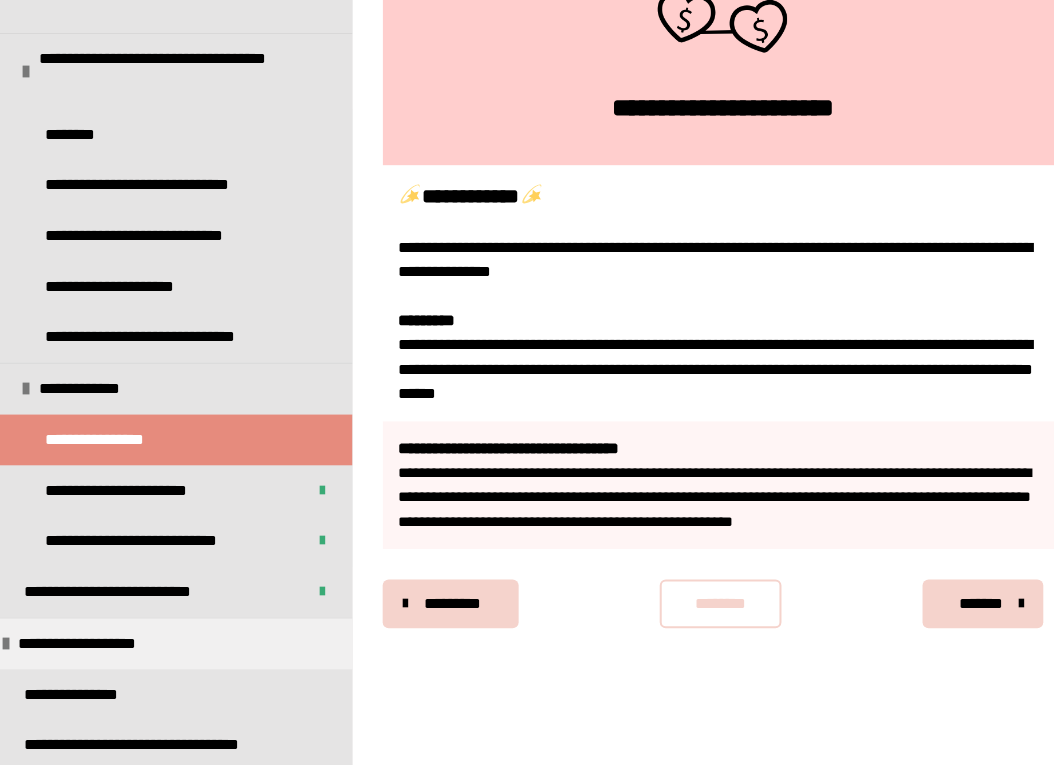 scroll, scrollTop: 340, scrollLeft: 0, axis: vertical 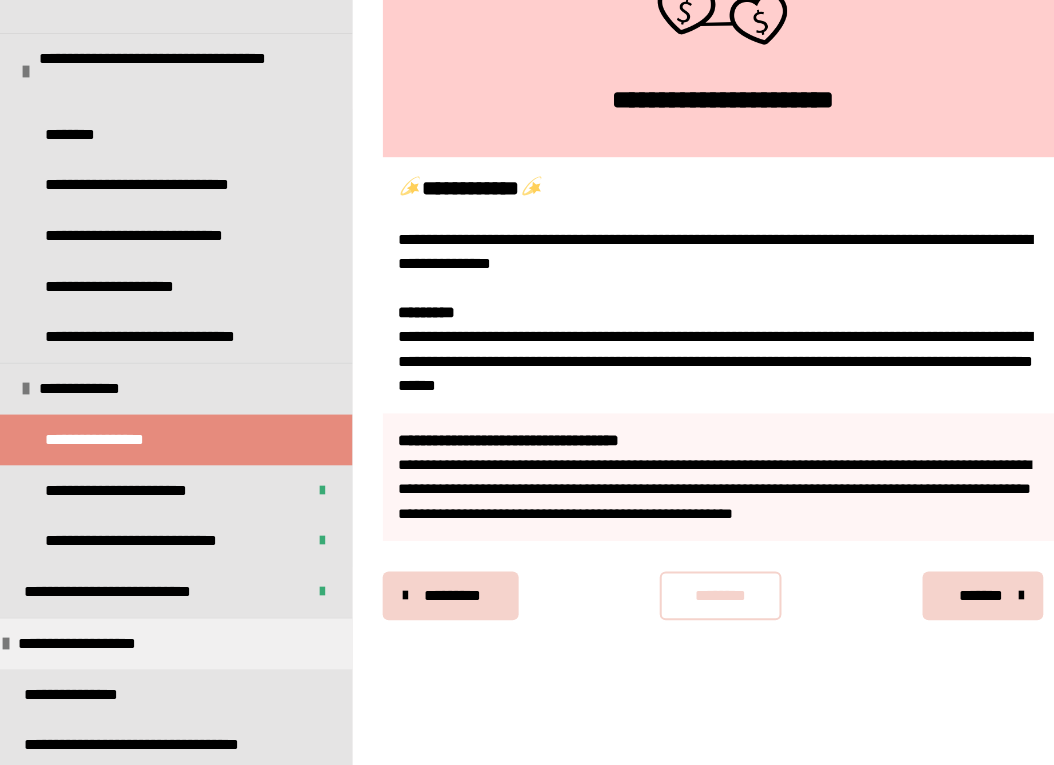 click on "********" at bounding box center [716, 598] 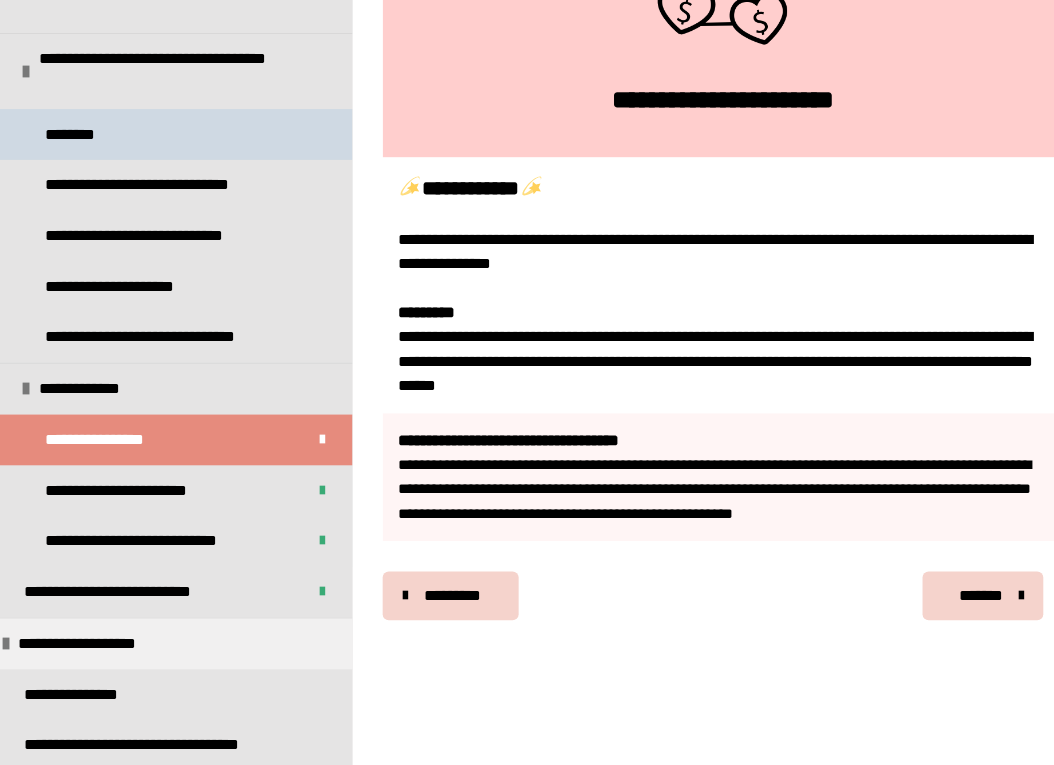 click on "********" at bounding box center [88, 144] 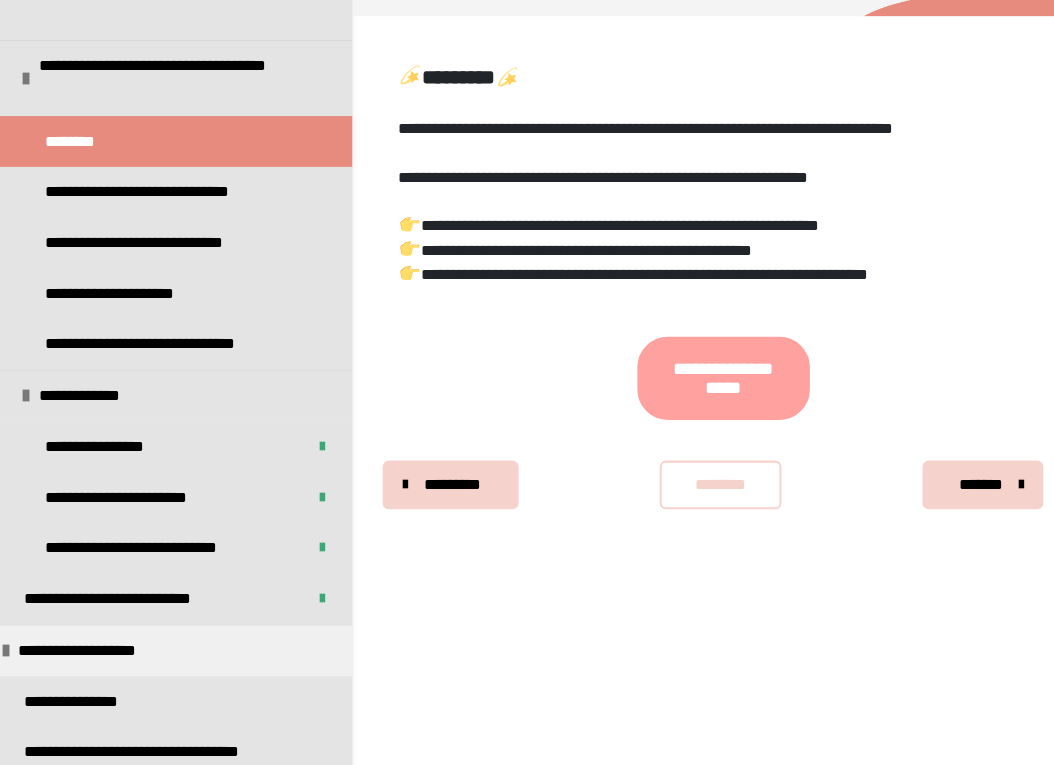scroll, scrollTop: 255, scrollLeft: 0, axis: vertical 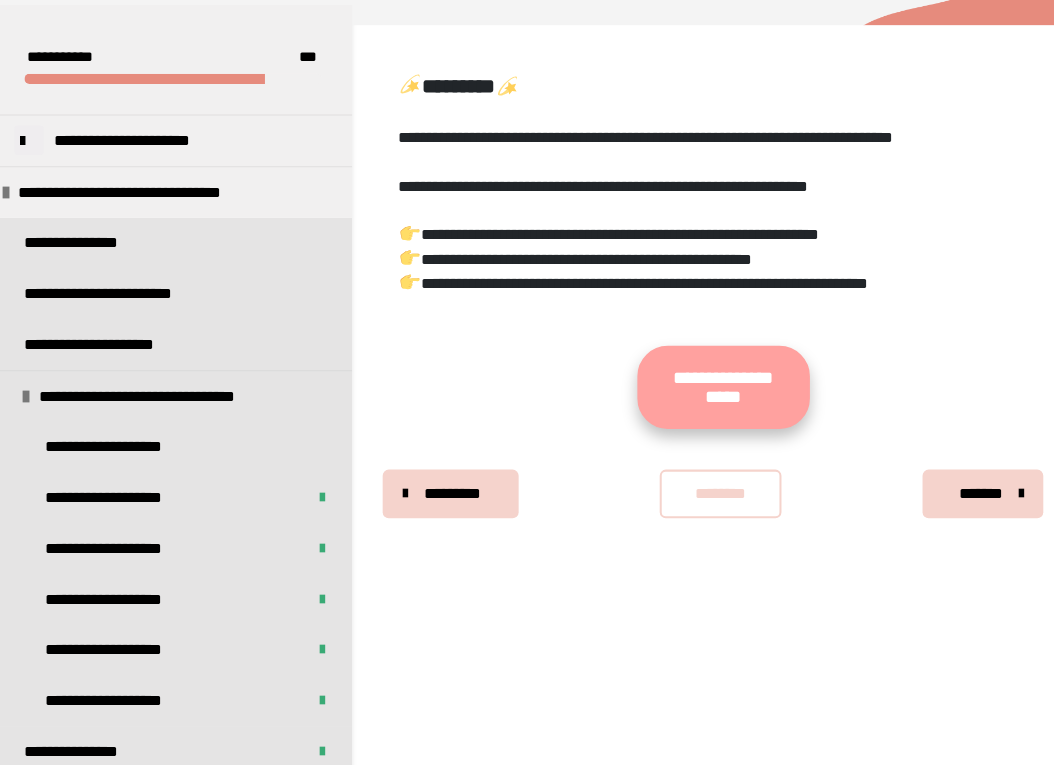 click on "**********" at bounding box center (719, 382) 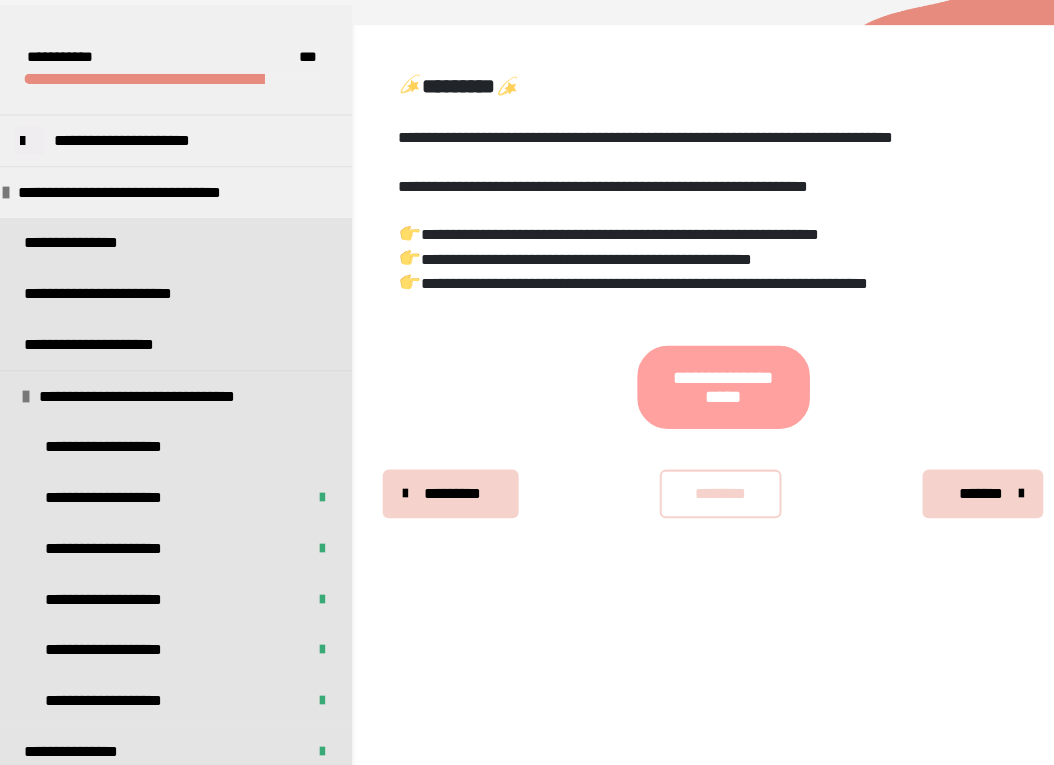 click on "********" at bounding box center (716, 487) 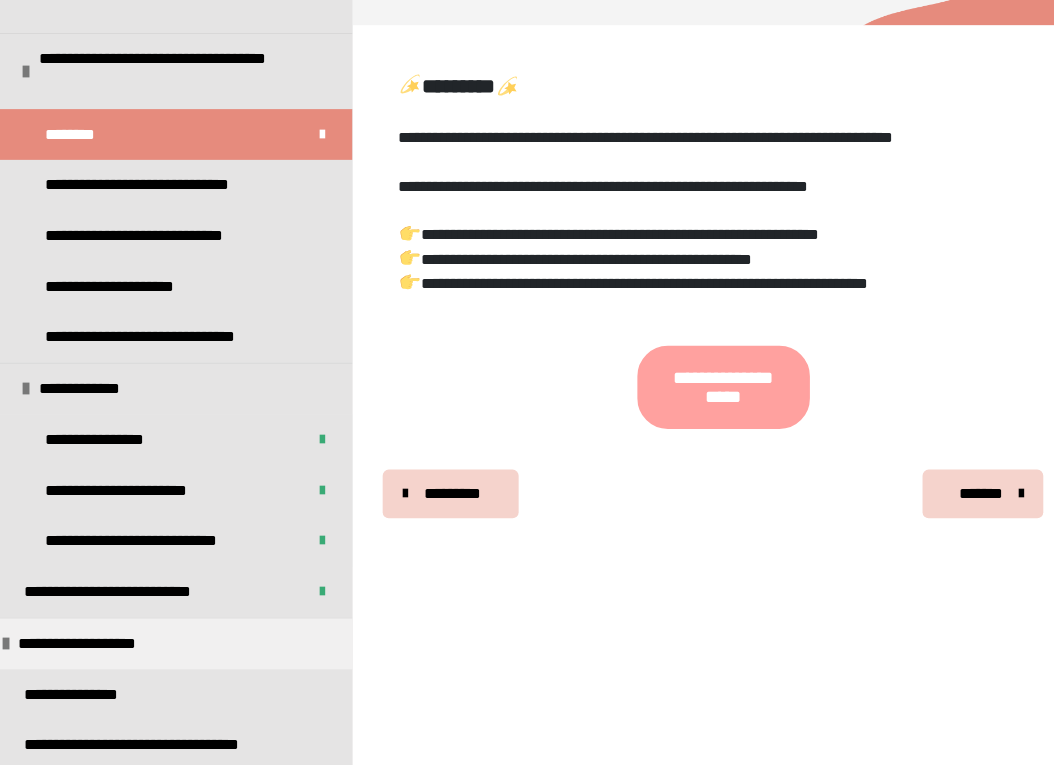 scroll, scrollTop: 340, scrollLeft: 0, axis: vertical 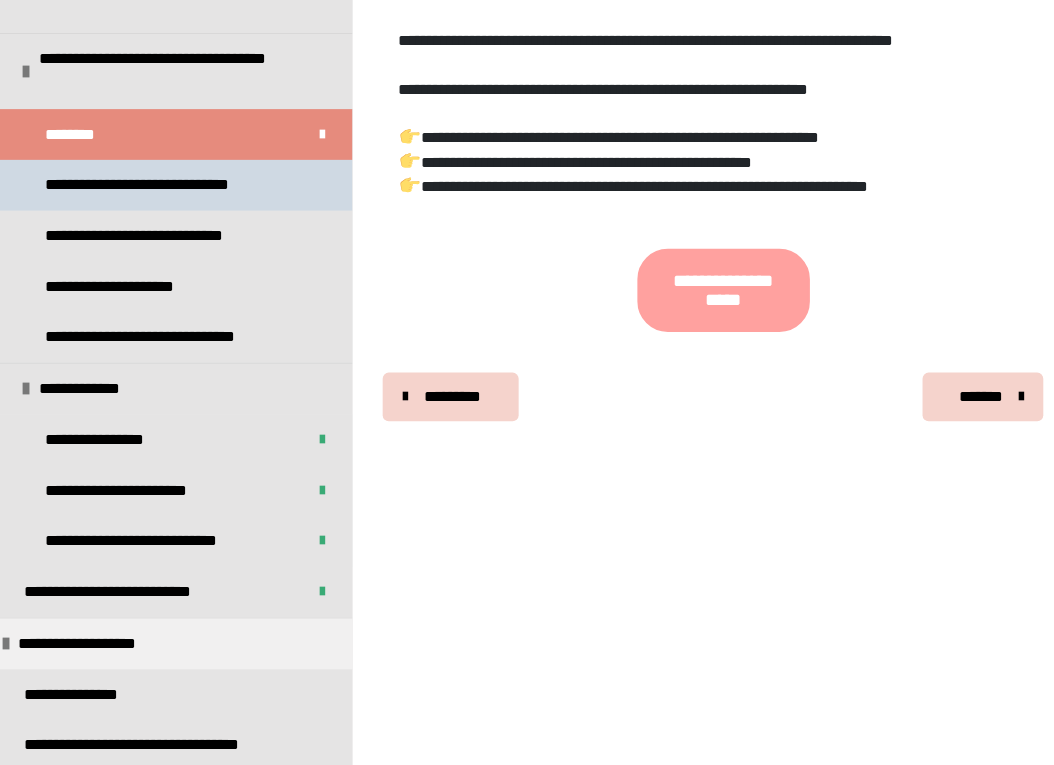 click on "**********" at bounding box center [165, 194] 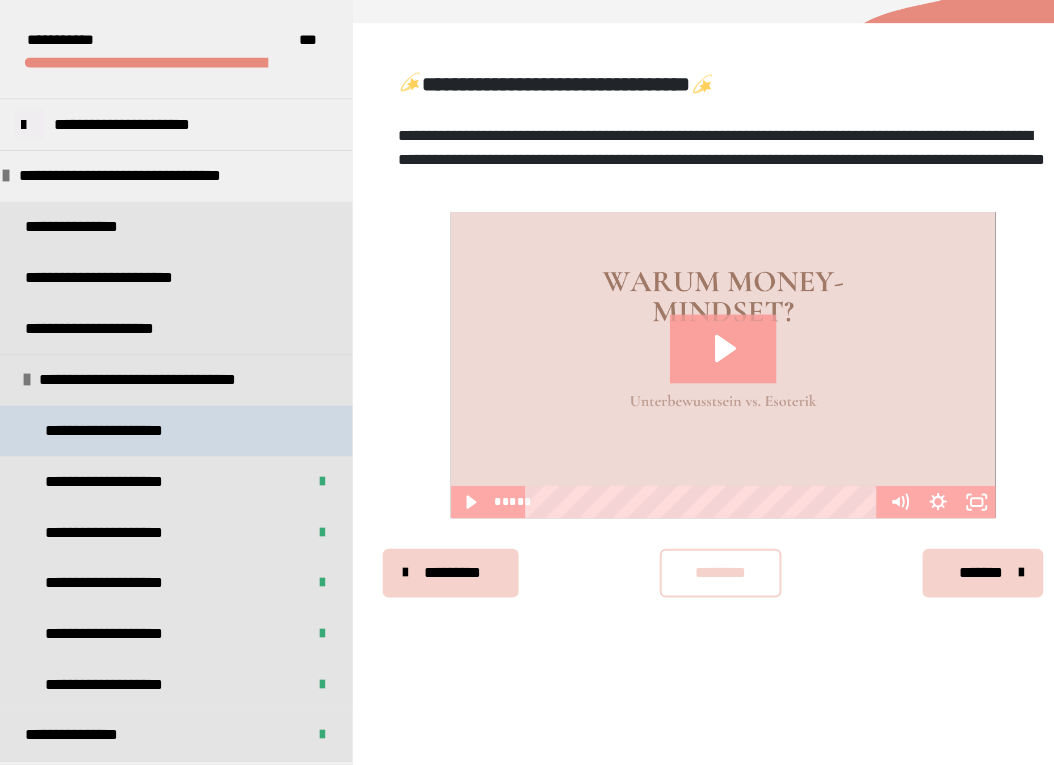 scroll, scrollTop: 340, scrollLeft: 0, axis: vertical 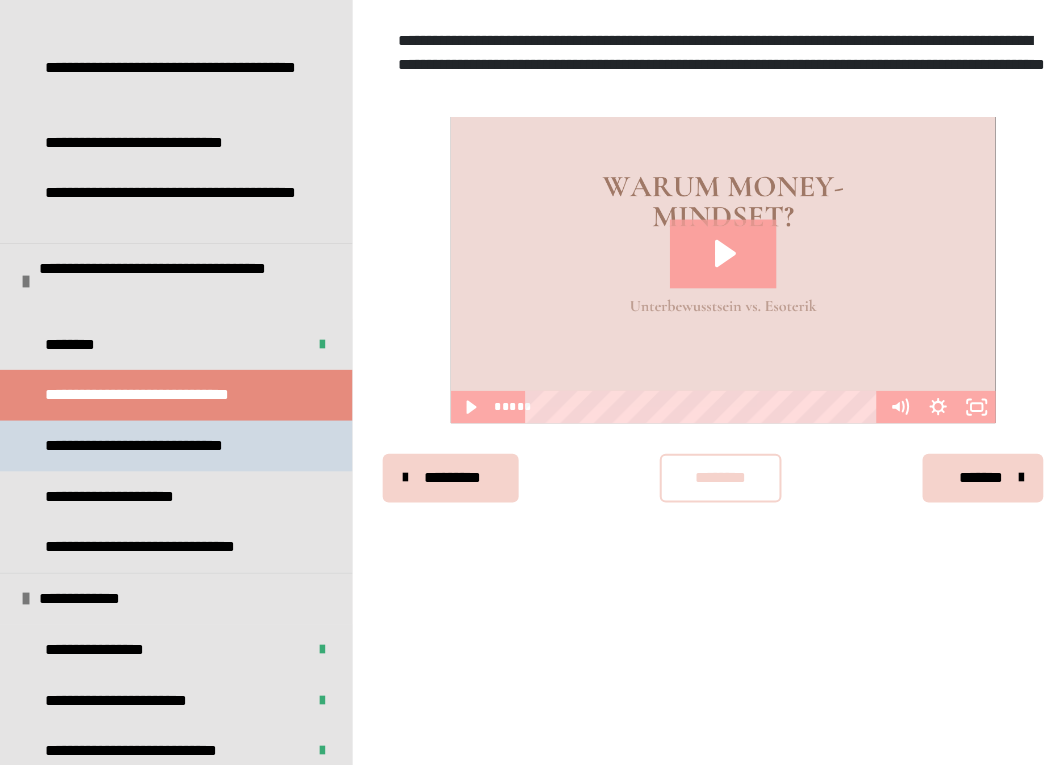 click on "**********" at bounding box center [161, 451] 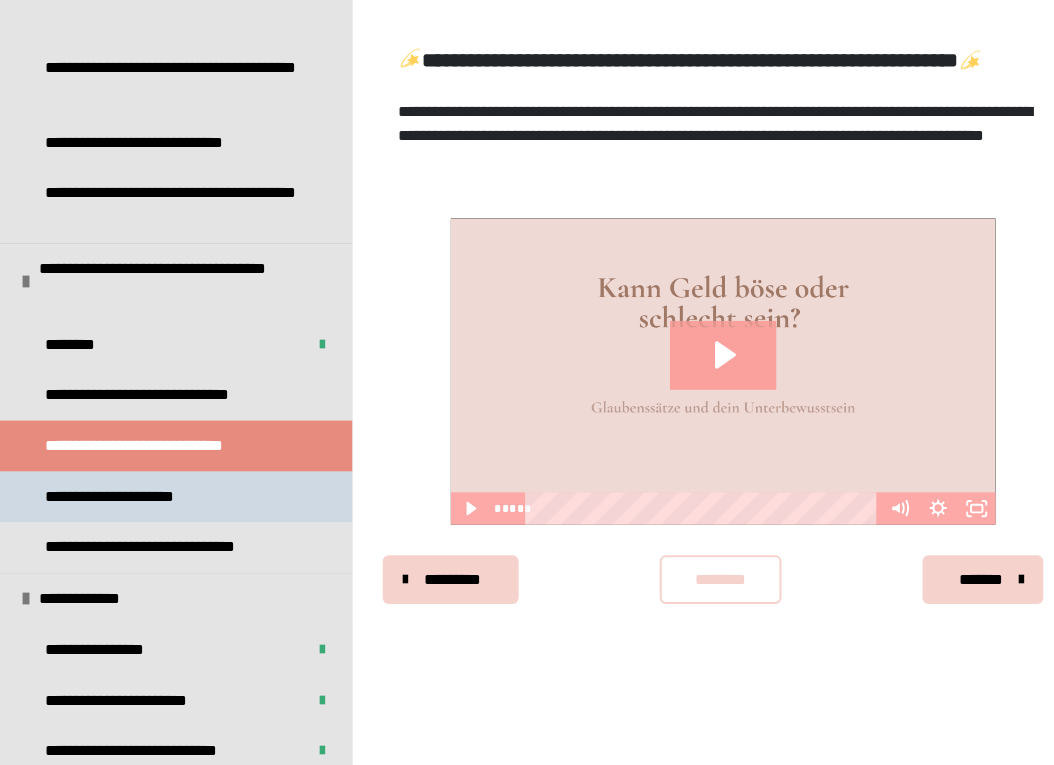 click on "**********" at bounding box center [129, 501] 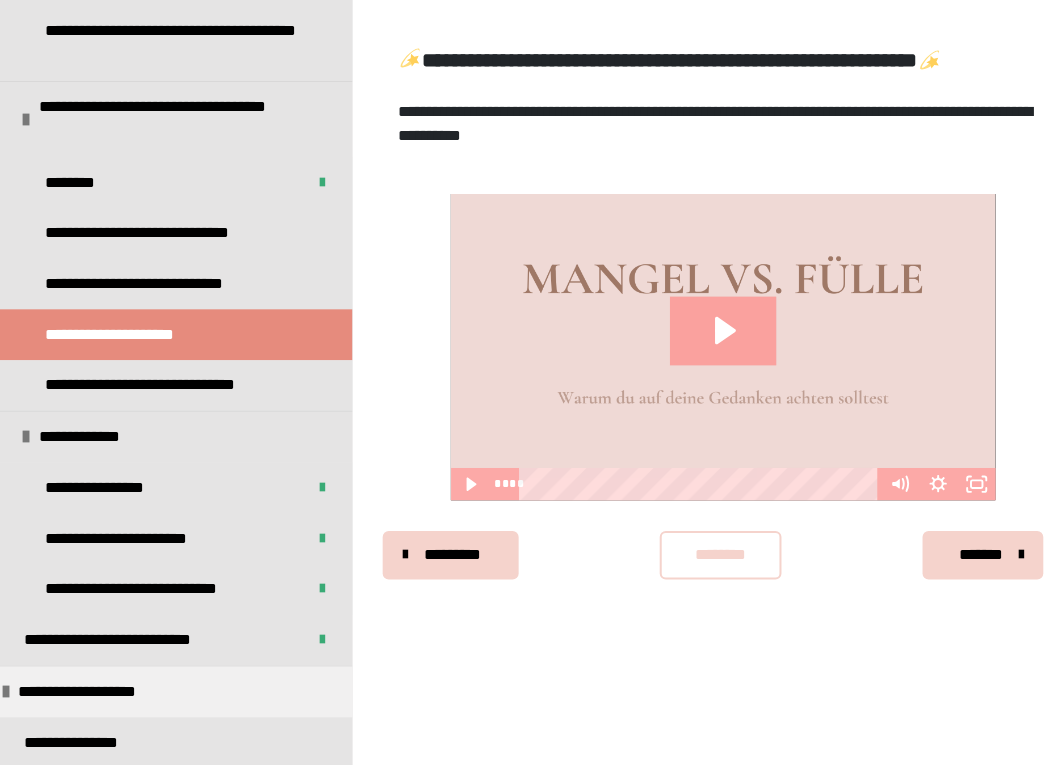 scroll, scrollTop: 2073, scrollLeft: 0, axis: vertical 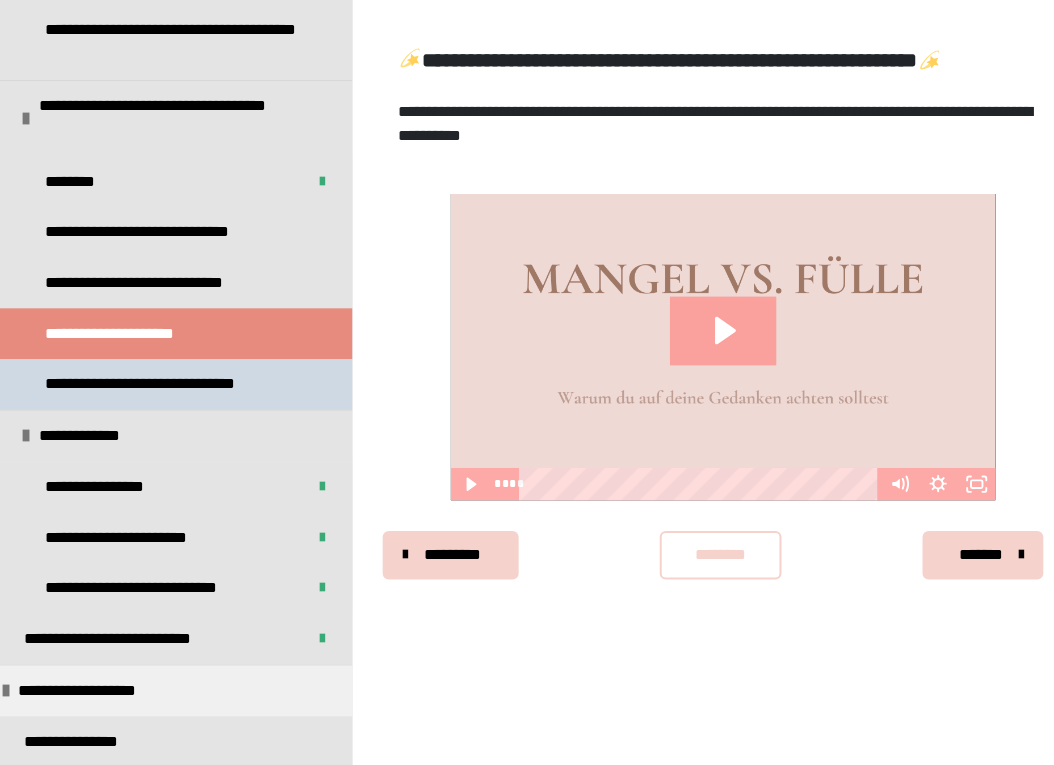 click on "**********" at bounding box center (170, 390) 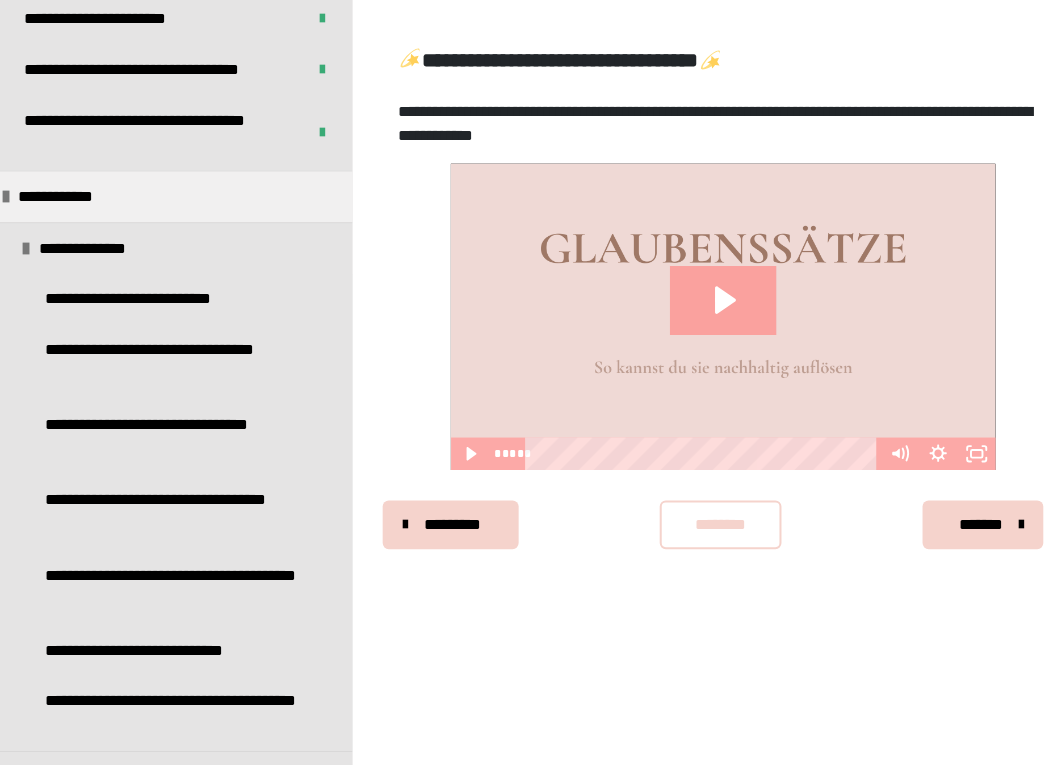 scroll, scrollTop: 1412, scrollLeft: 0, axis: vertical 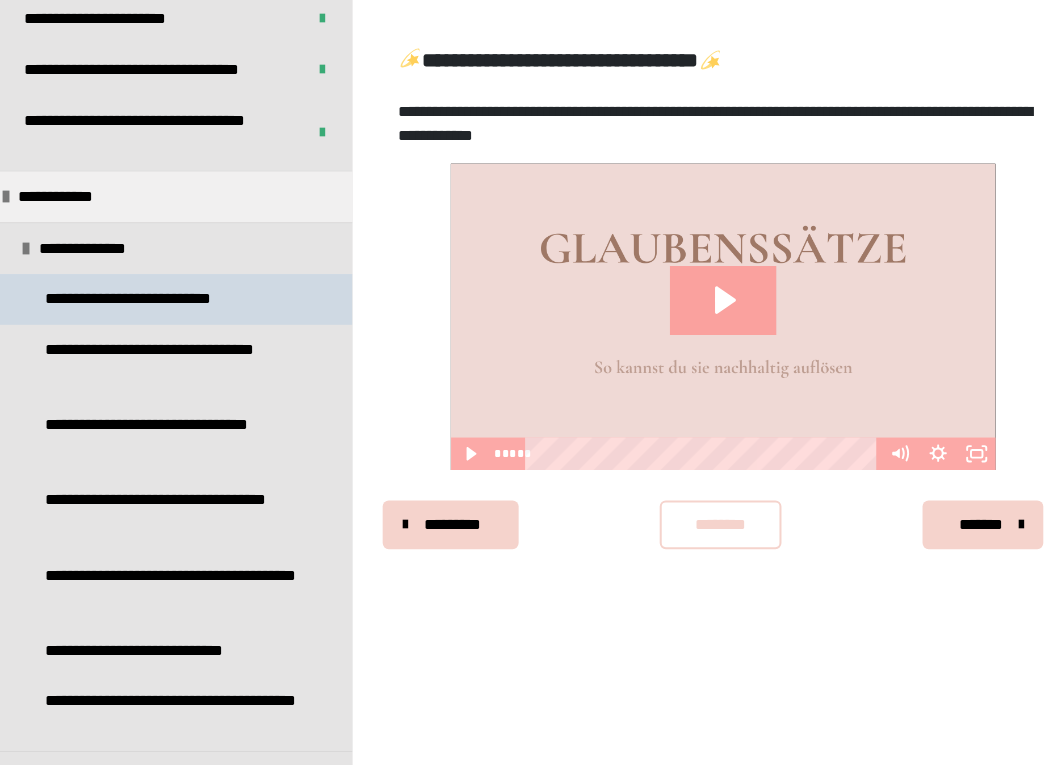 click on "**********" at bounding box center (150, 306) 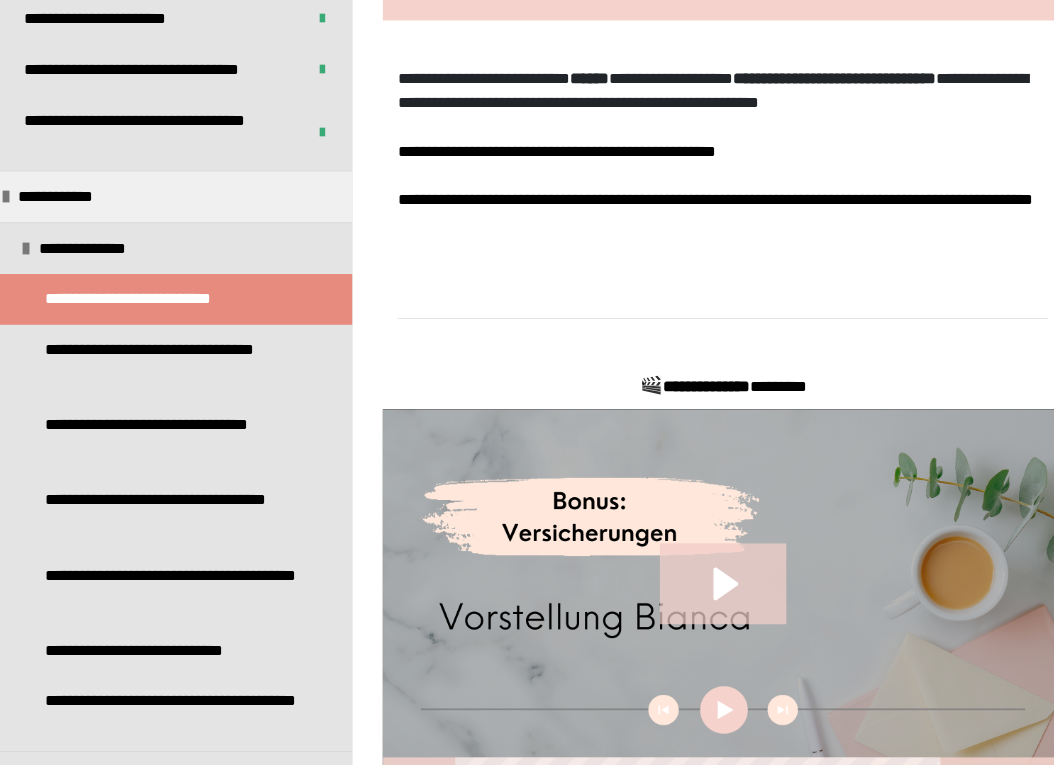 scroll, scrollTop: 351, scrollLeft: 0, axis: vertical 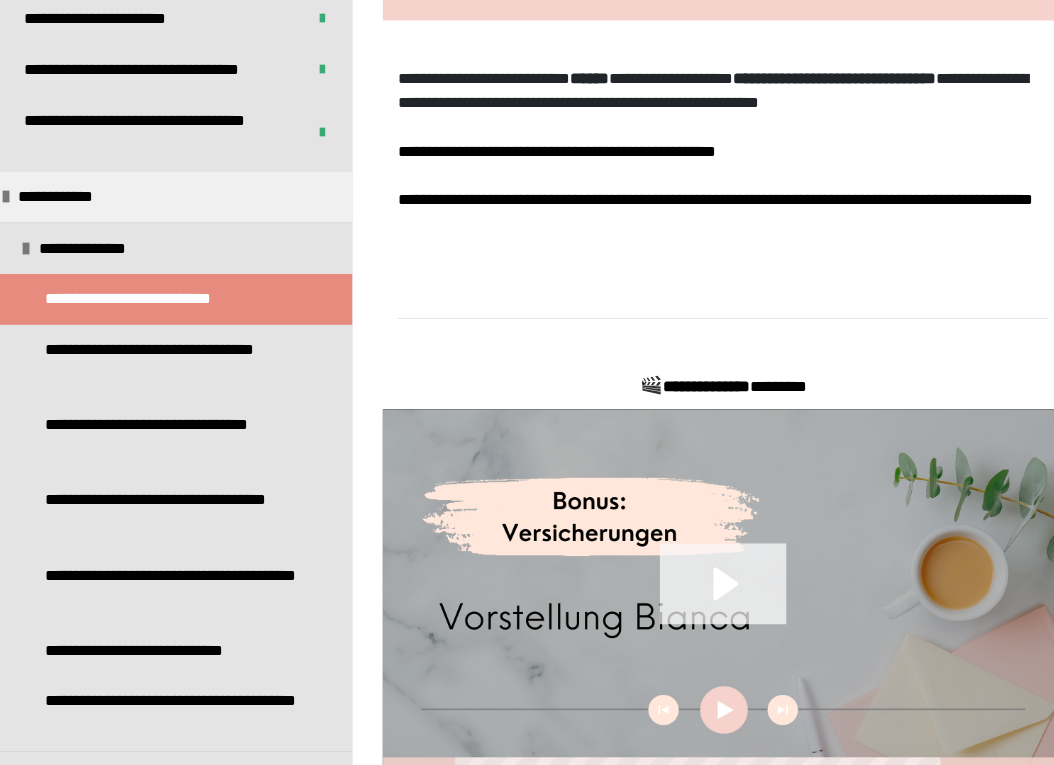 click 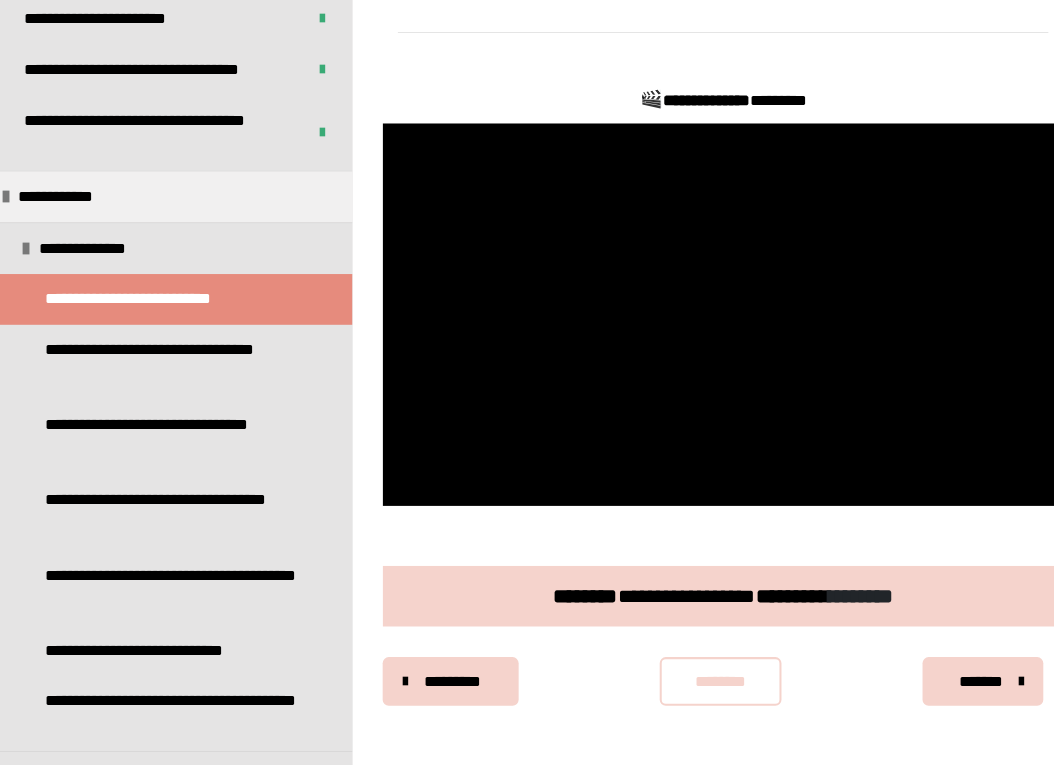 scroll, scrollTop: 632, scrollLeft: 0, axis: vertical 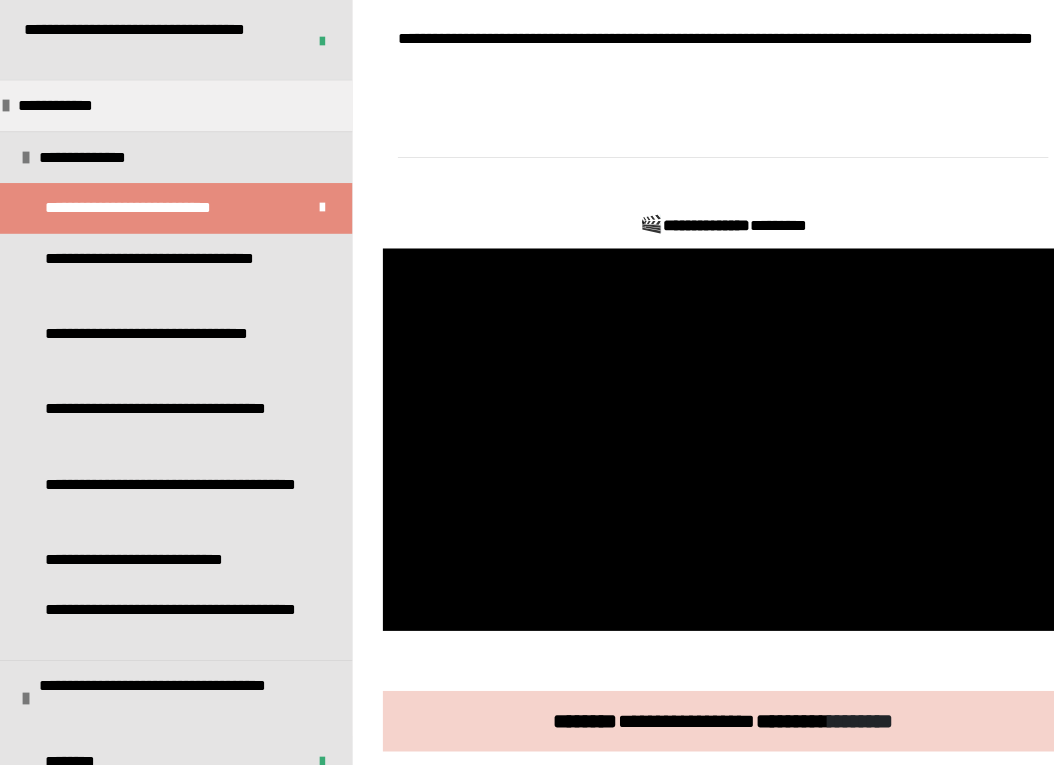 click on "**********" at bounding box center (897, 38) 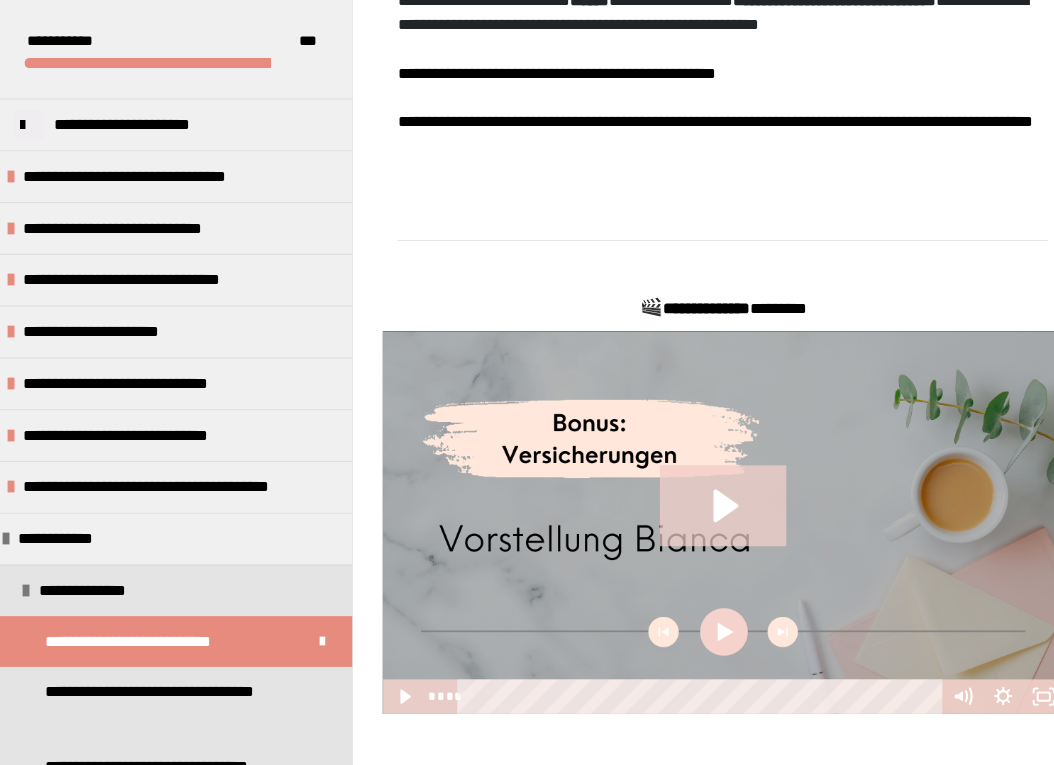 scroll, scrollTop: 428, scrollLeft: 0, axis: vertical 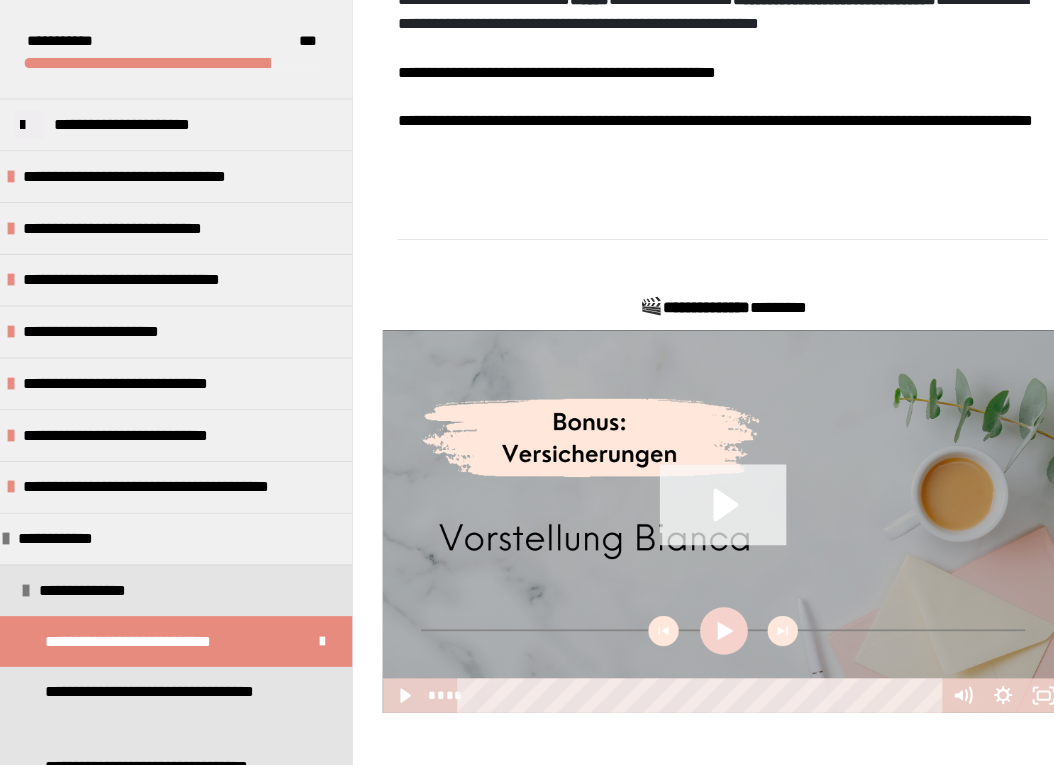 click 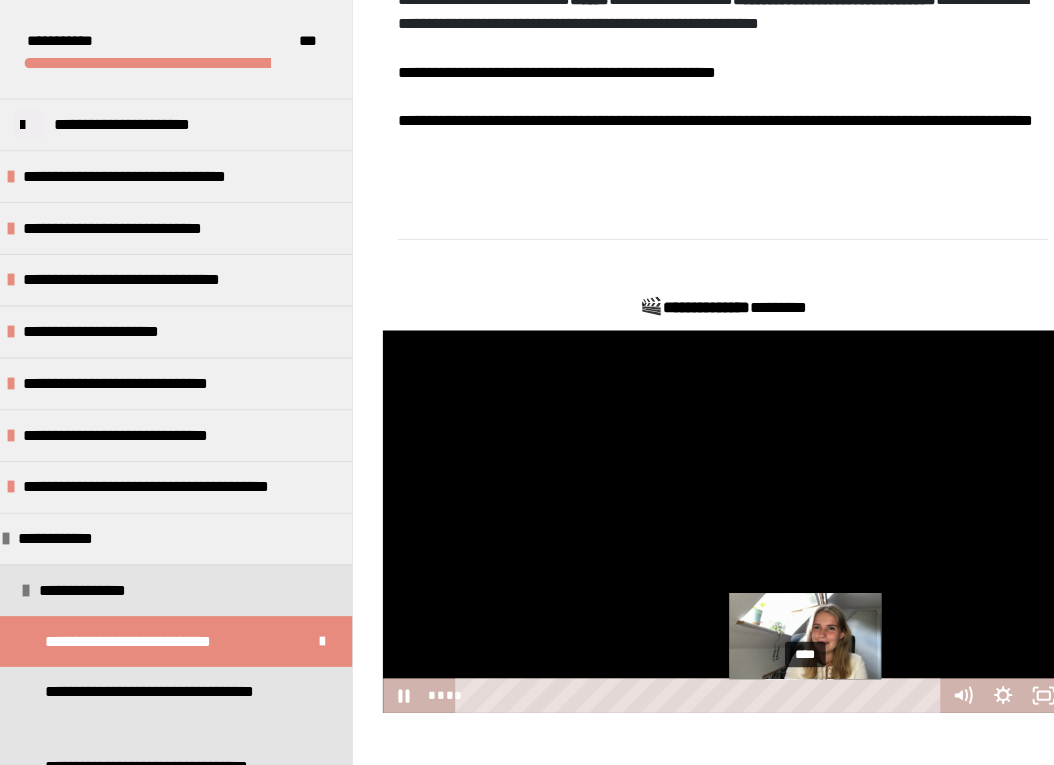drag, startPoint x: 475, startPoint y: 693, endPoint x: 801, endPoint y: 697, distance: 326.02454 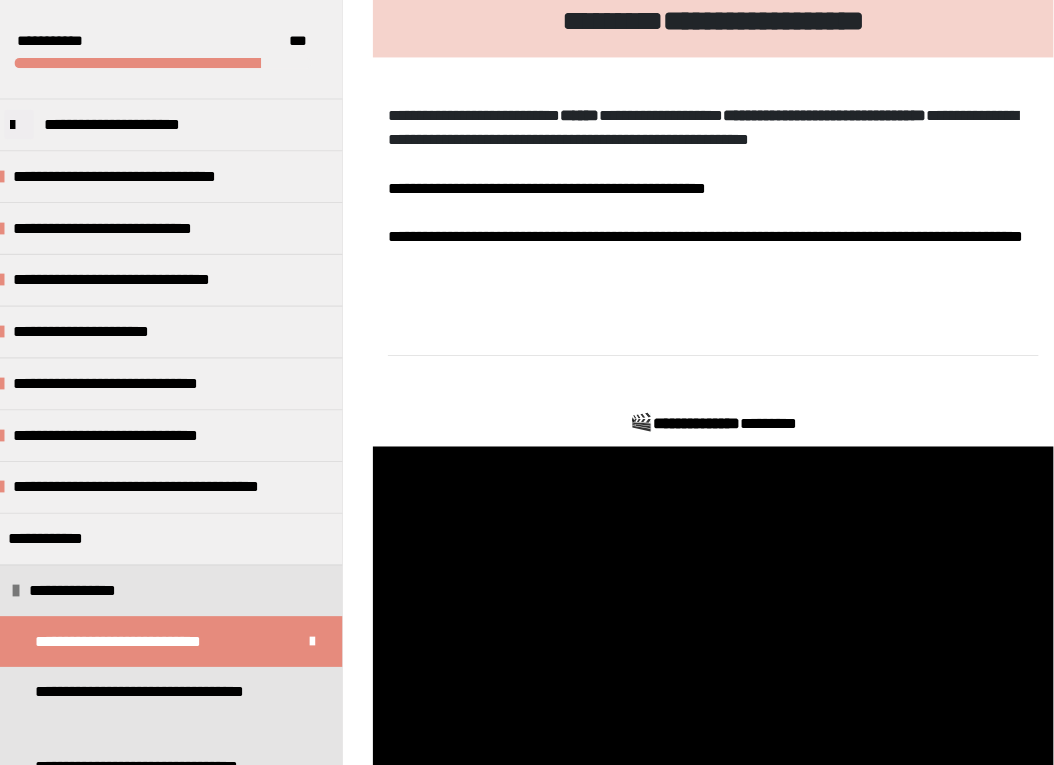 scroll, scrollTop: 316, scrollLeft: 0, axis: vertical 